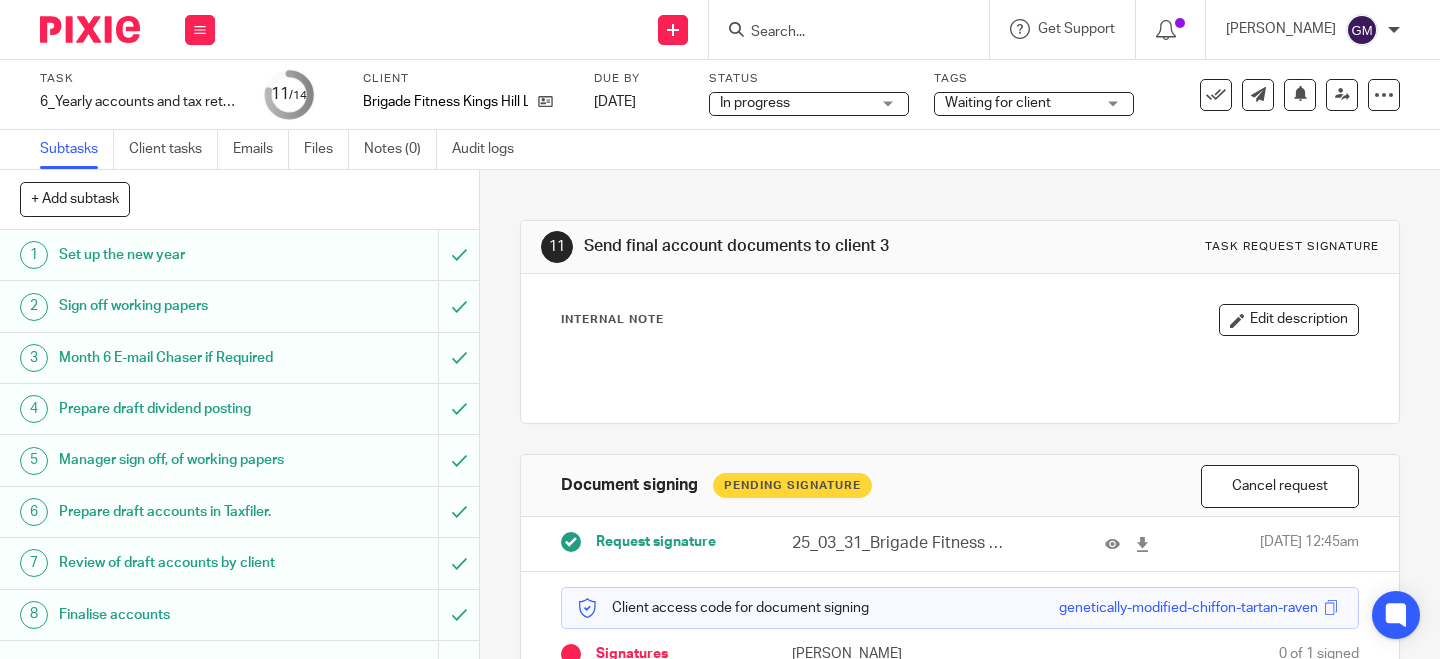 scroll, scrollTop: 0, scrollLeft: 0, axis: both 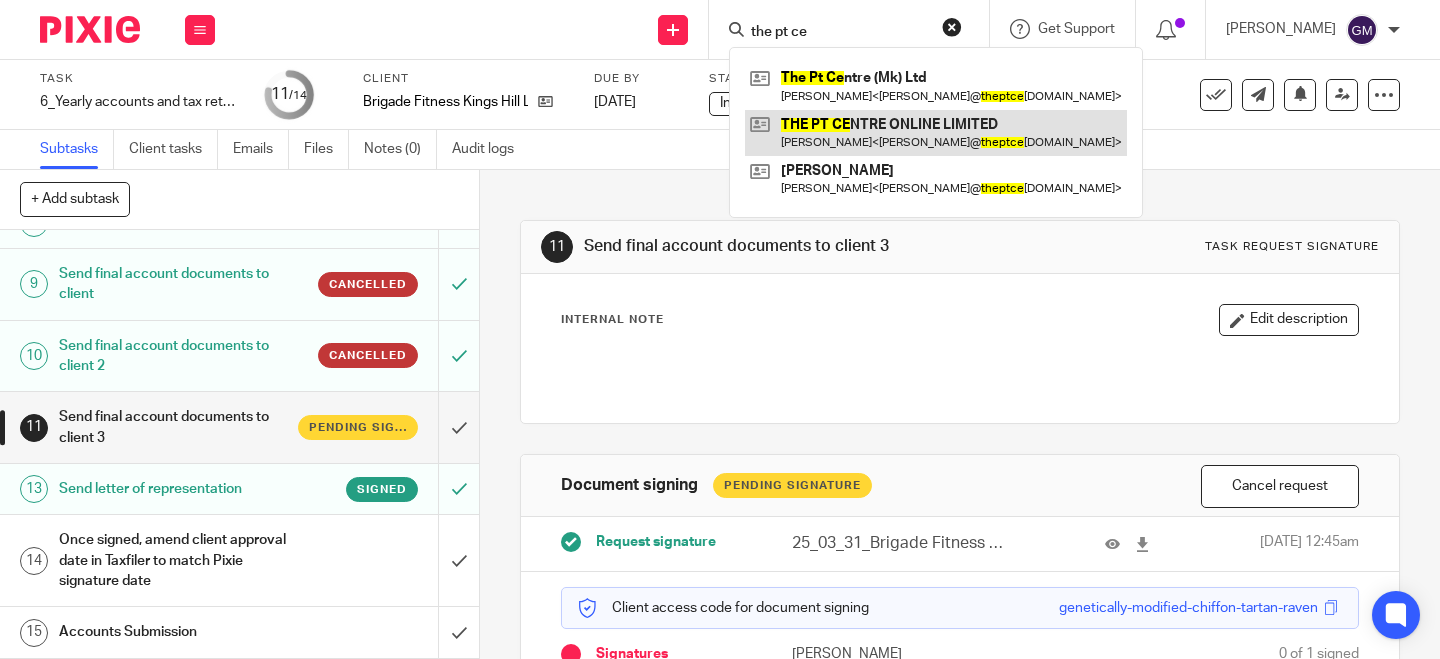type on "the pt ce" 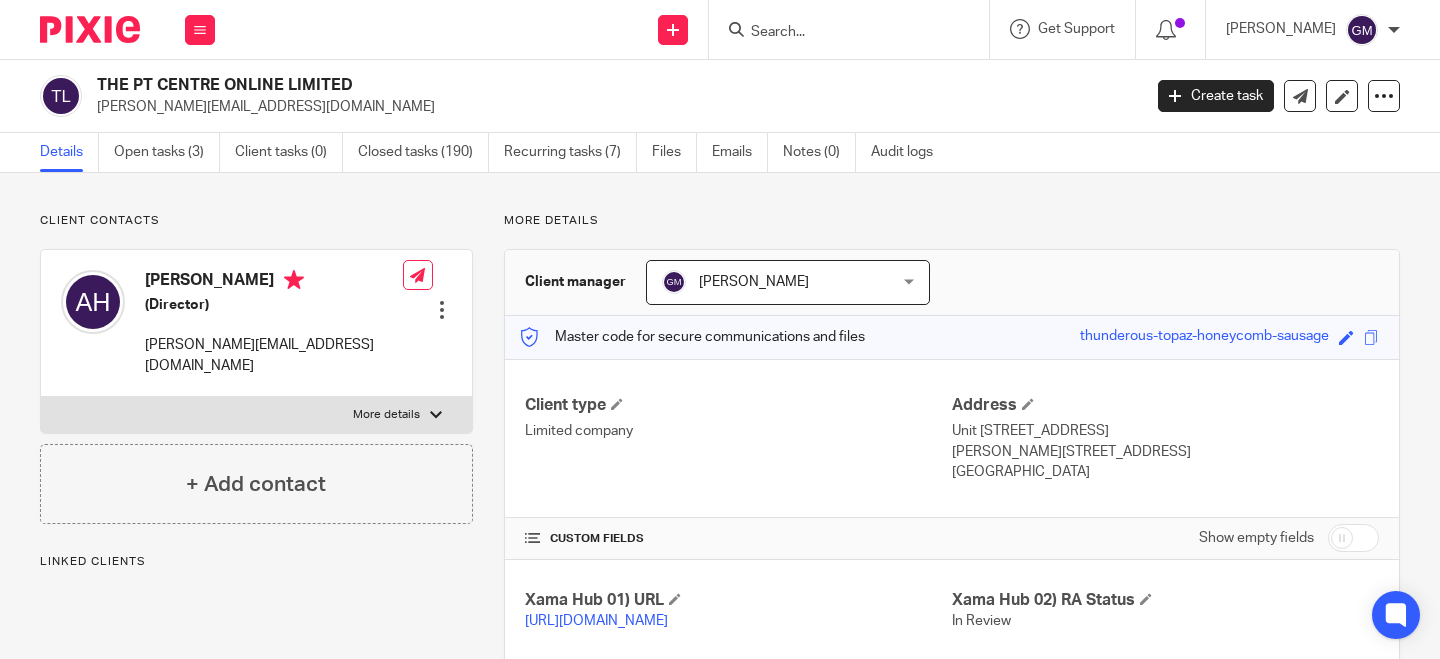 scroll, scrollTop: 0, scrollLeft: 0, axis: both 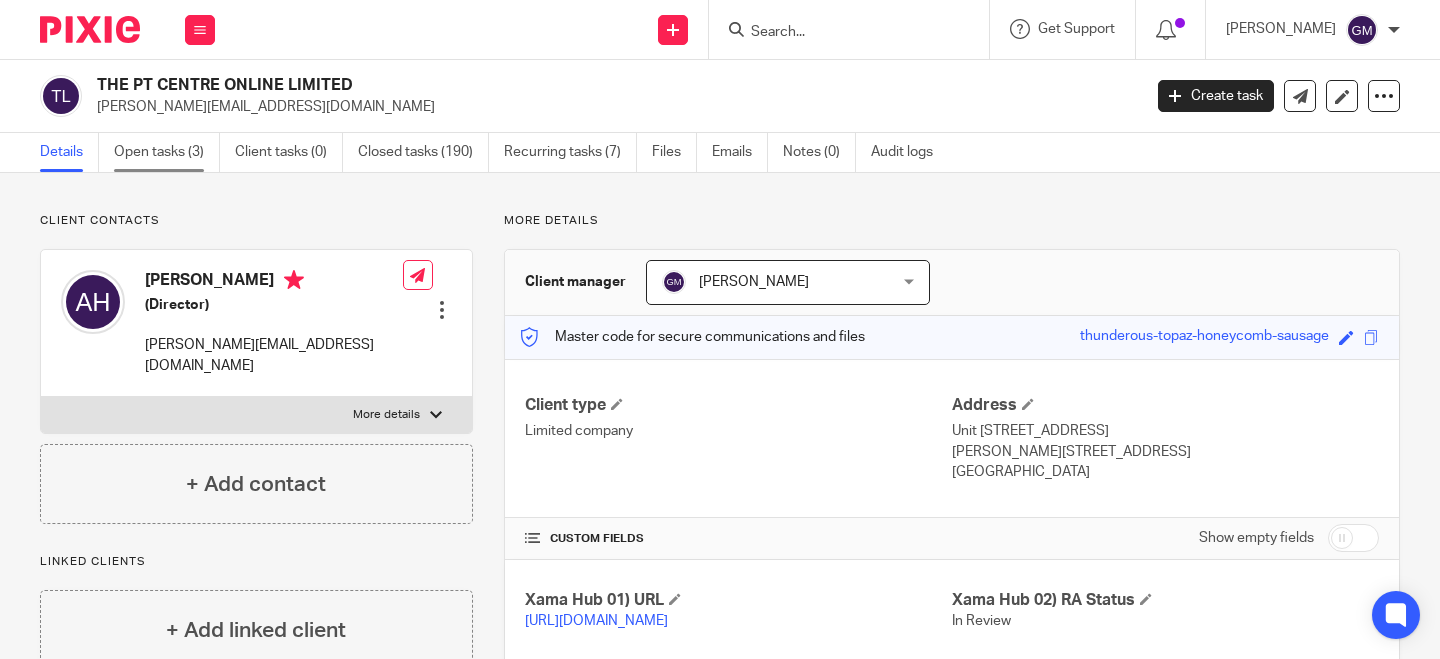 click on "Open tasks (3)" at bounding box center (167, 152) 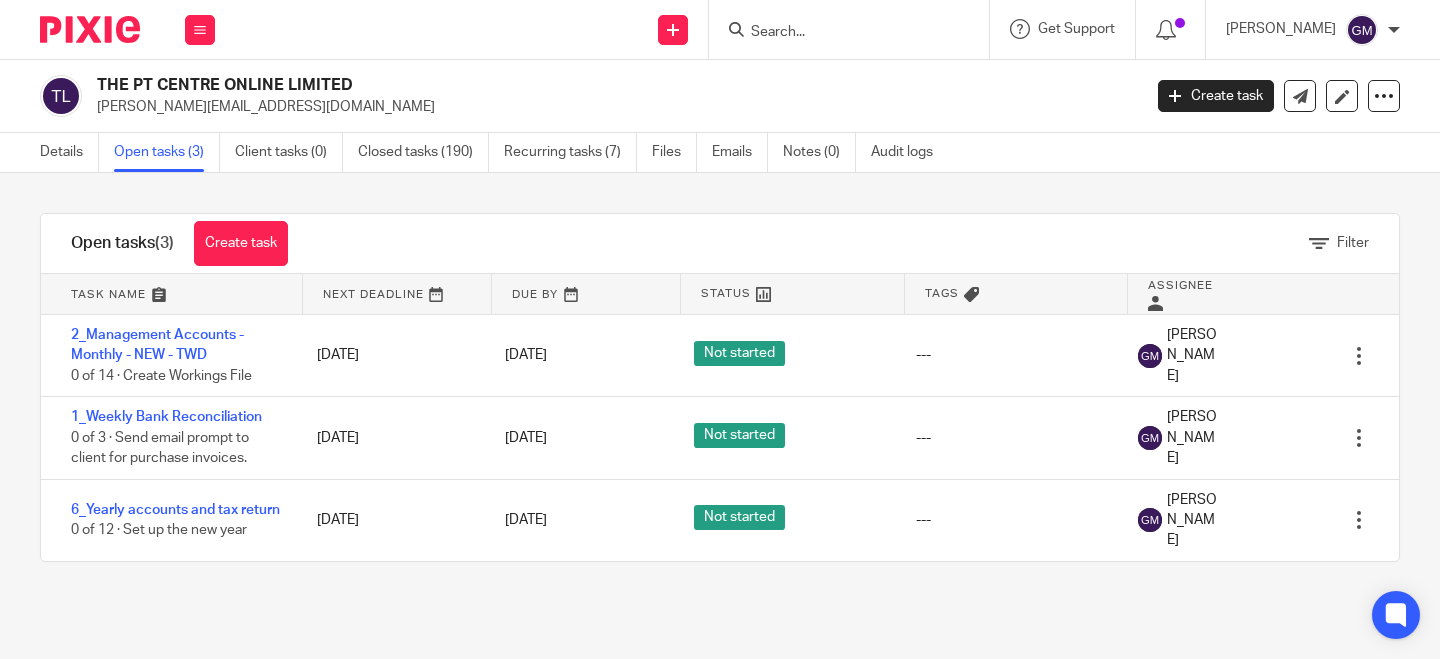 scroll, scrollTop: 0, scrollLeft: 0, axis: both 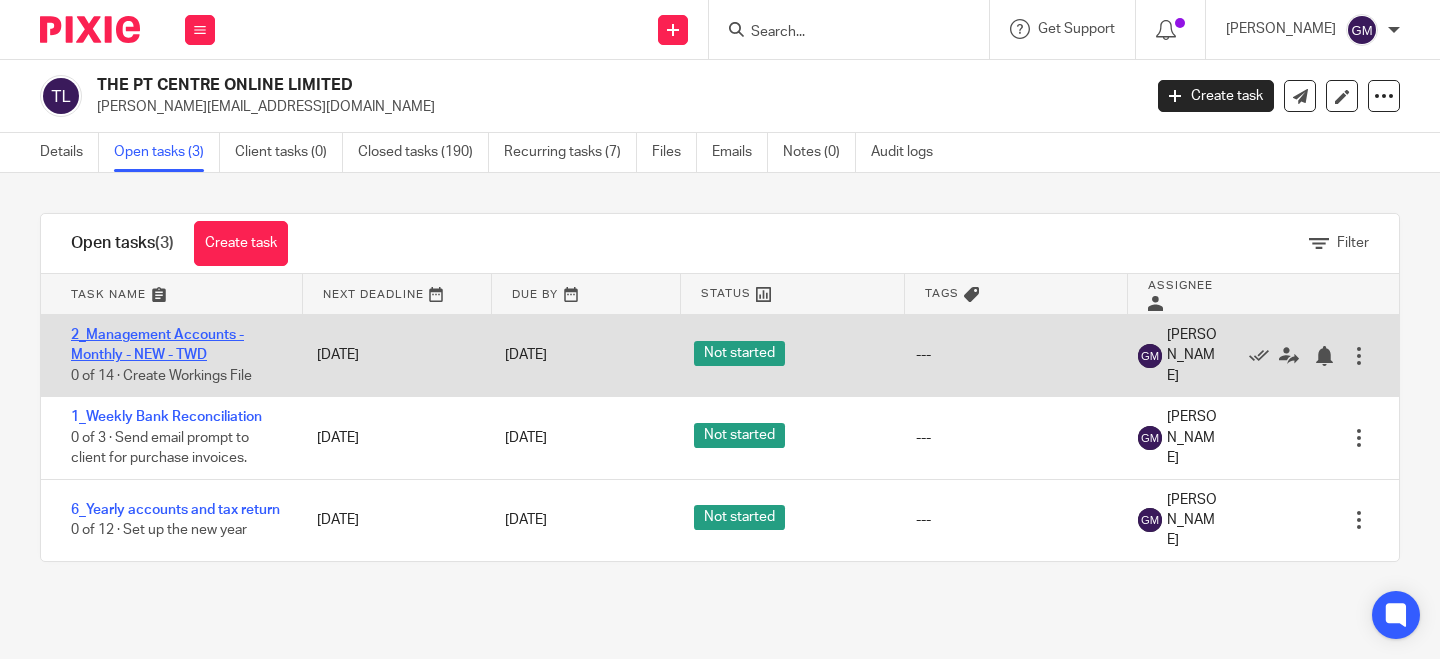 click on "2_Management Accounts - Monthly - NEW - TWD" at bounding box center [157, 345] 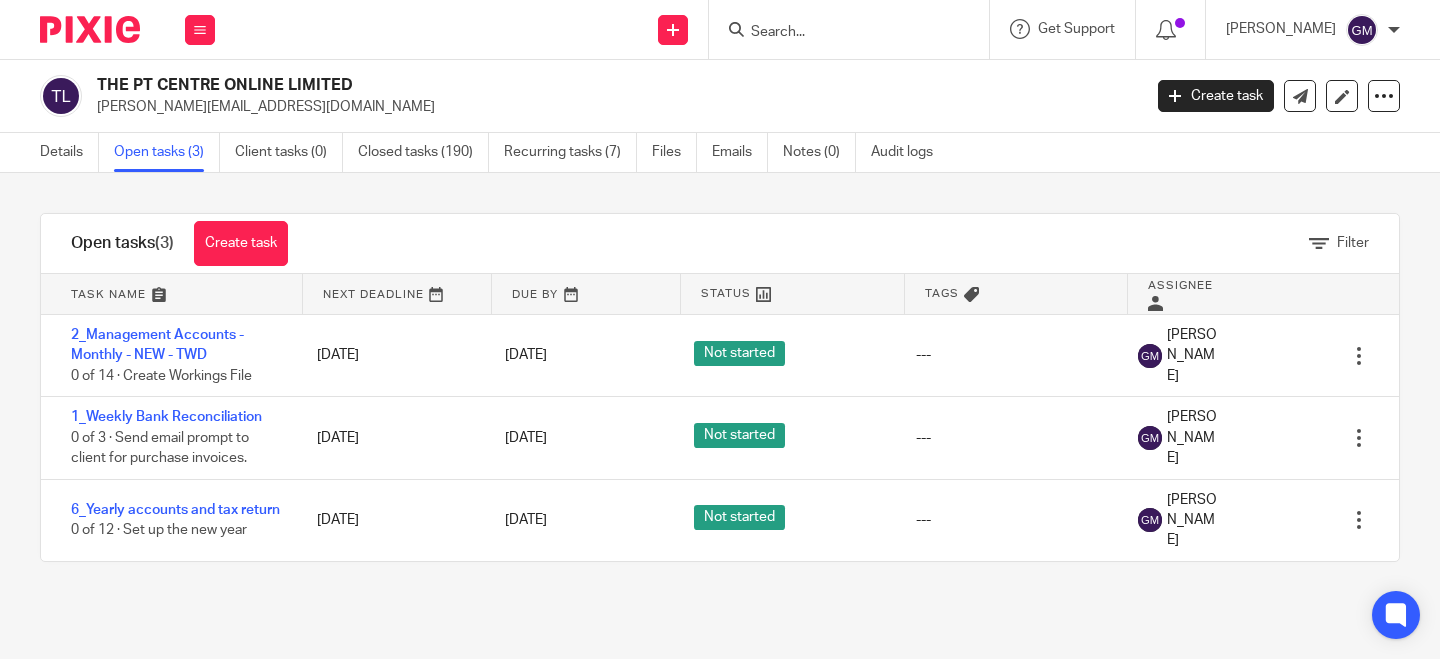 scroll, scrollTop: 0, scrollLeft: 0, axis: both 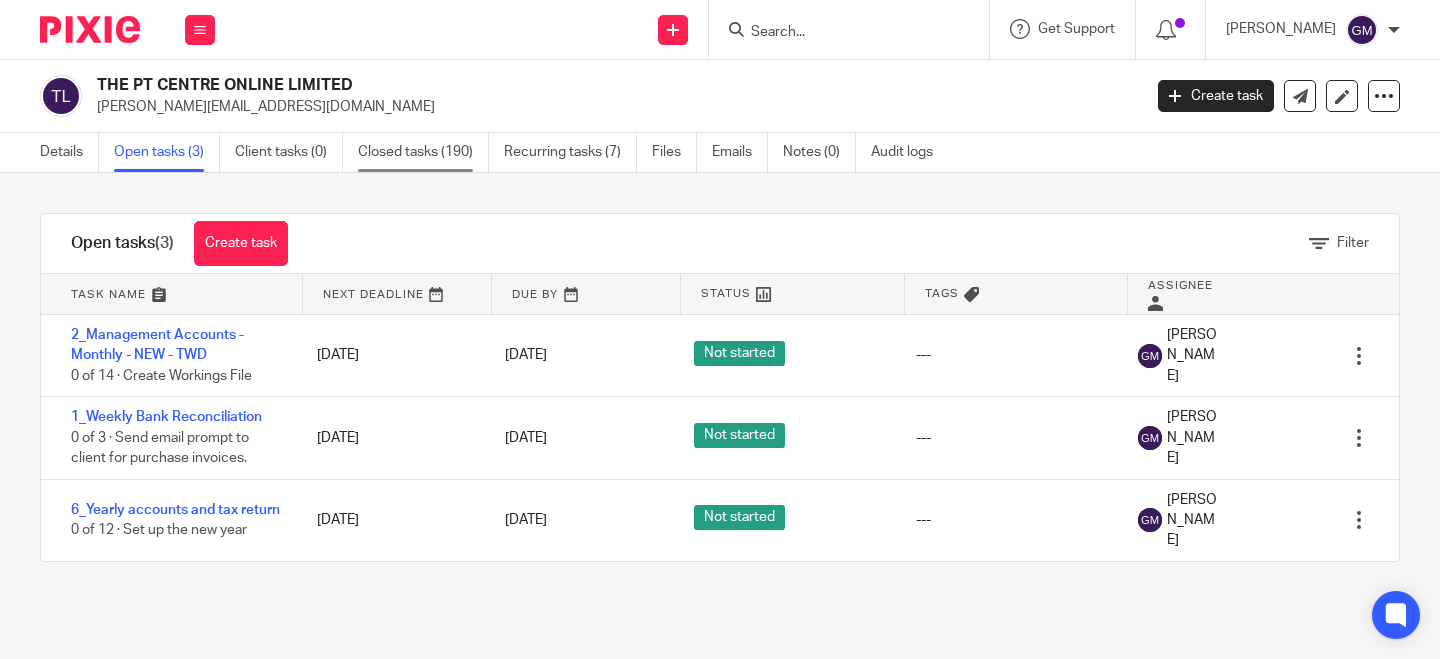 click on "Closed tasks (190)" at bounding box center [423, 152] 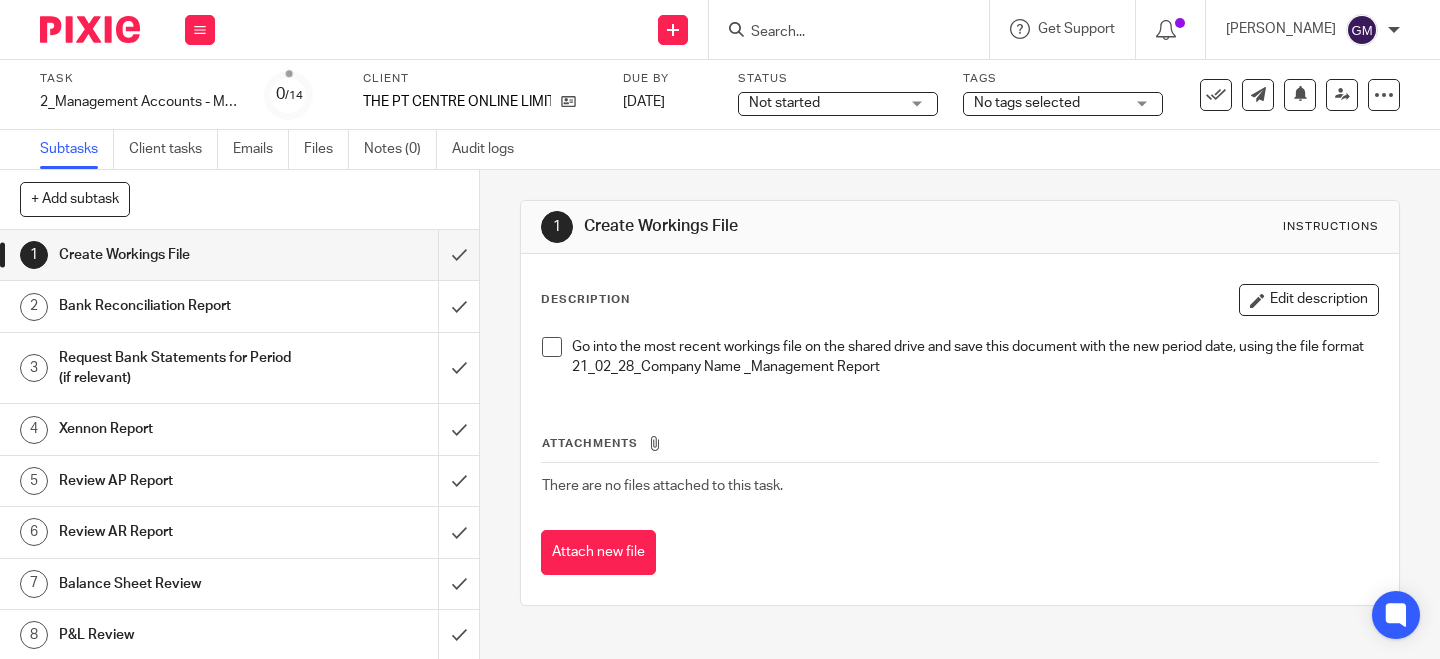 scroll, scrollTop: 0, scrollLeft: 0, axis: both 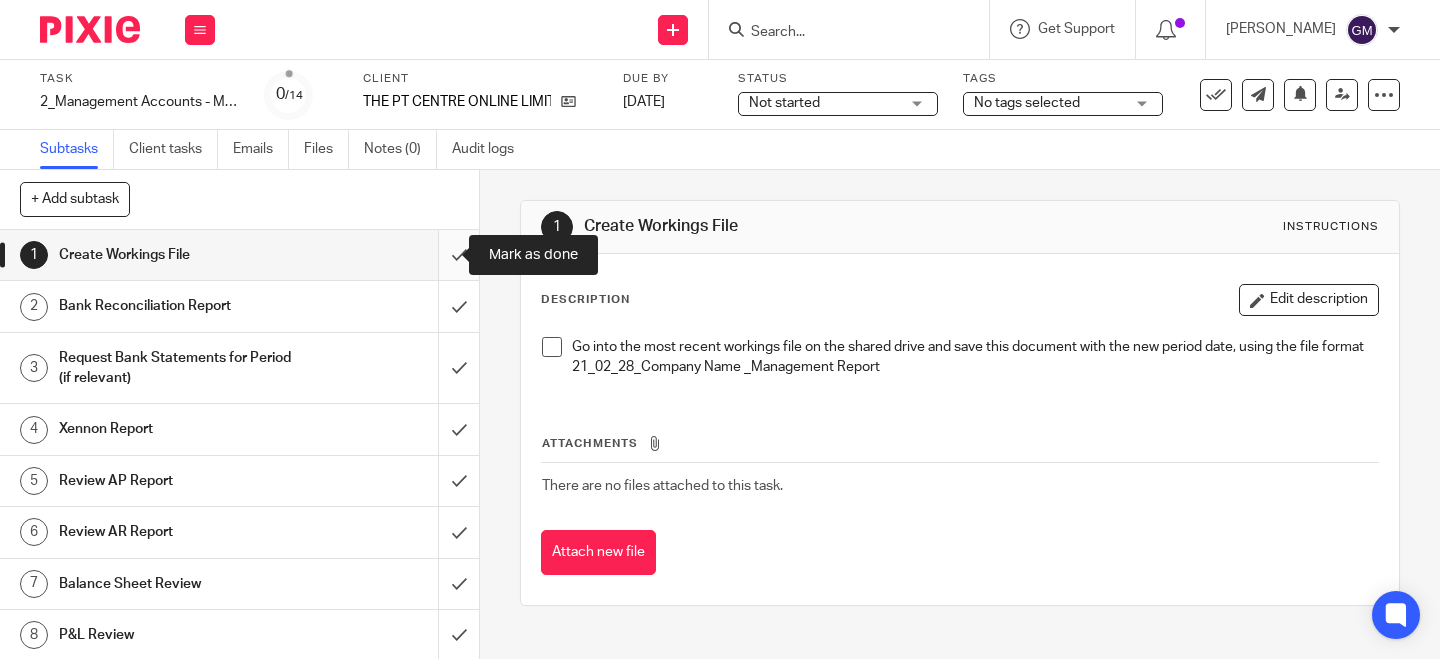 click at bounding box center [239, 255] 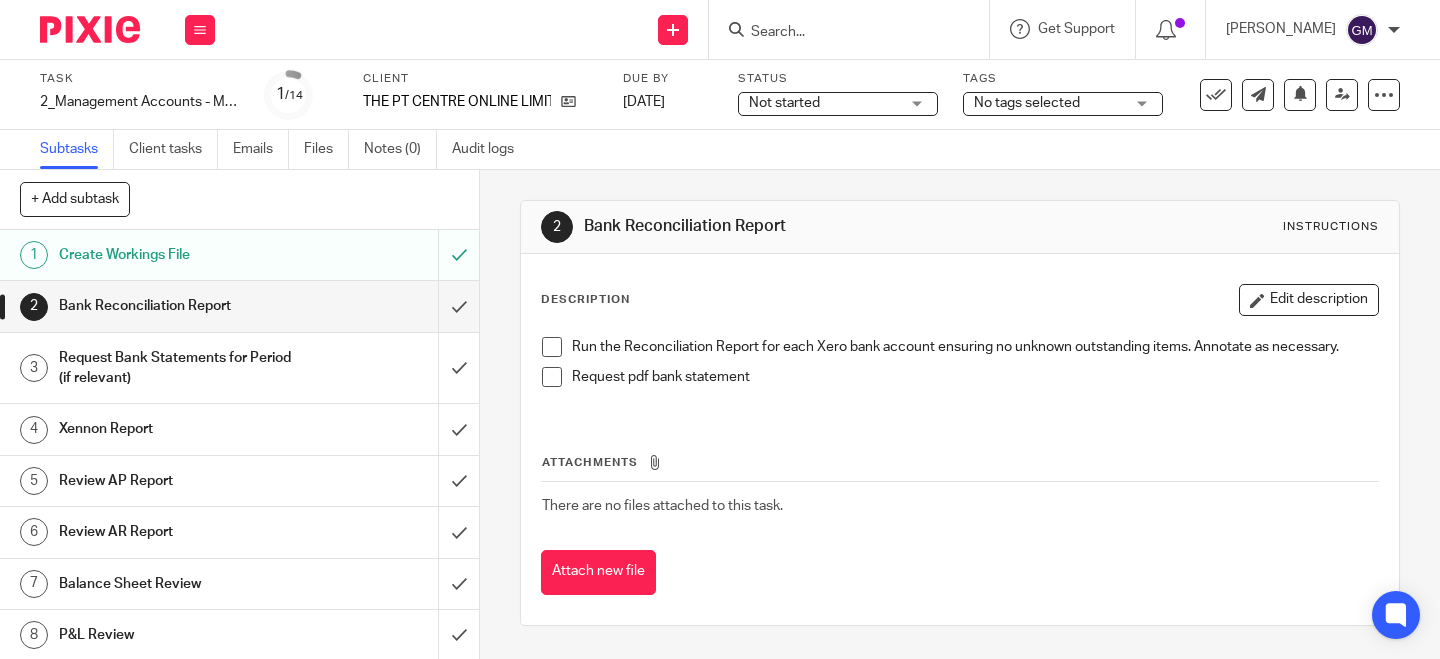 click at bounding box center (552, 347) 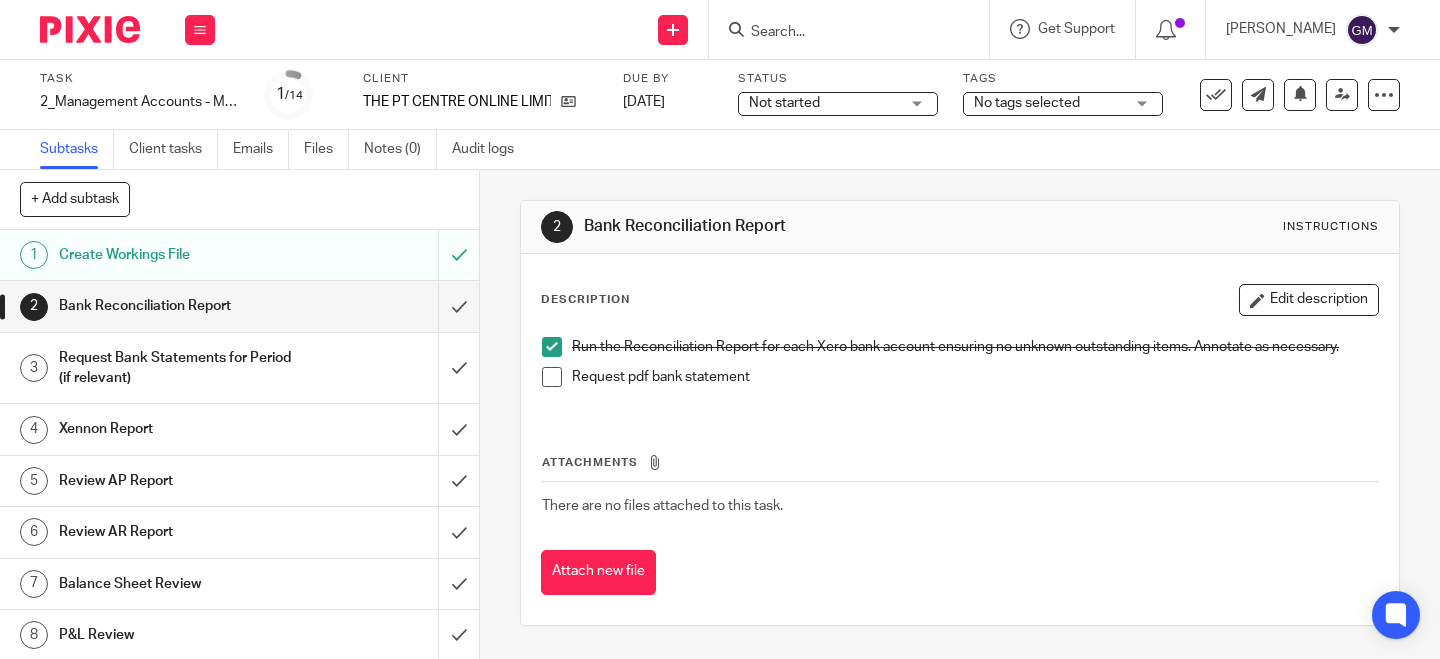 click at bounding box center (552, 377) 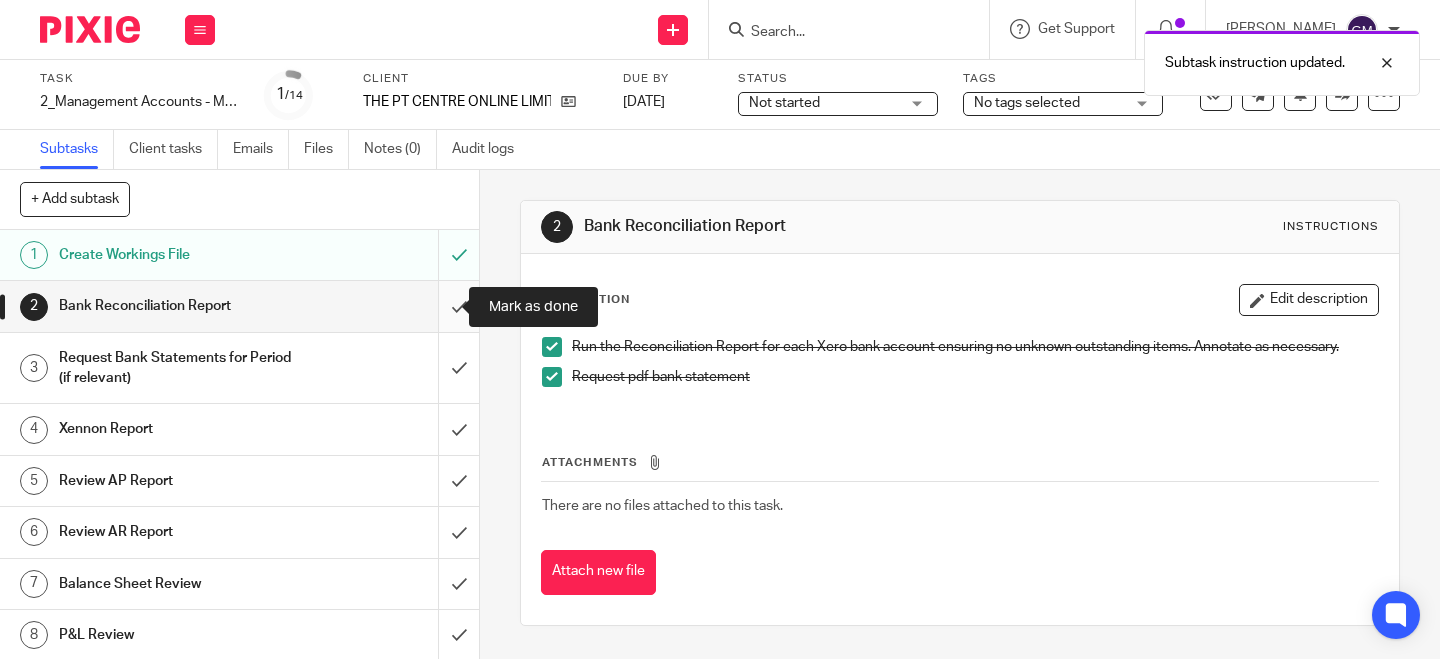 click at bounding box center [239, 306] 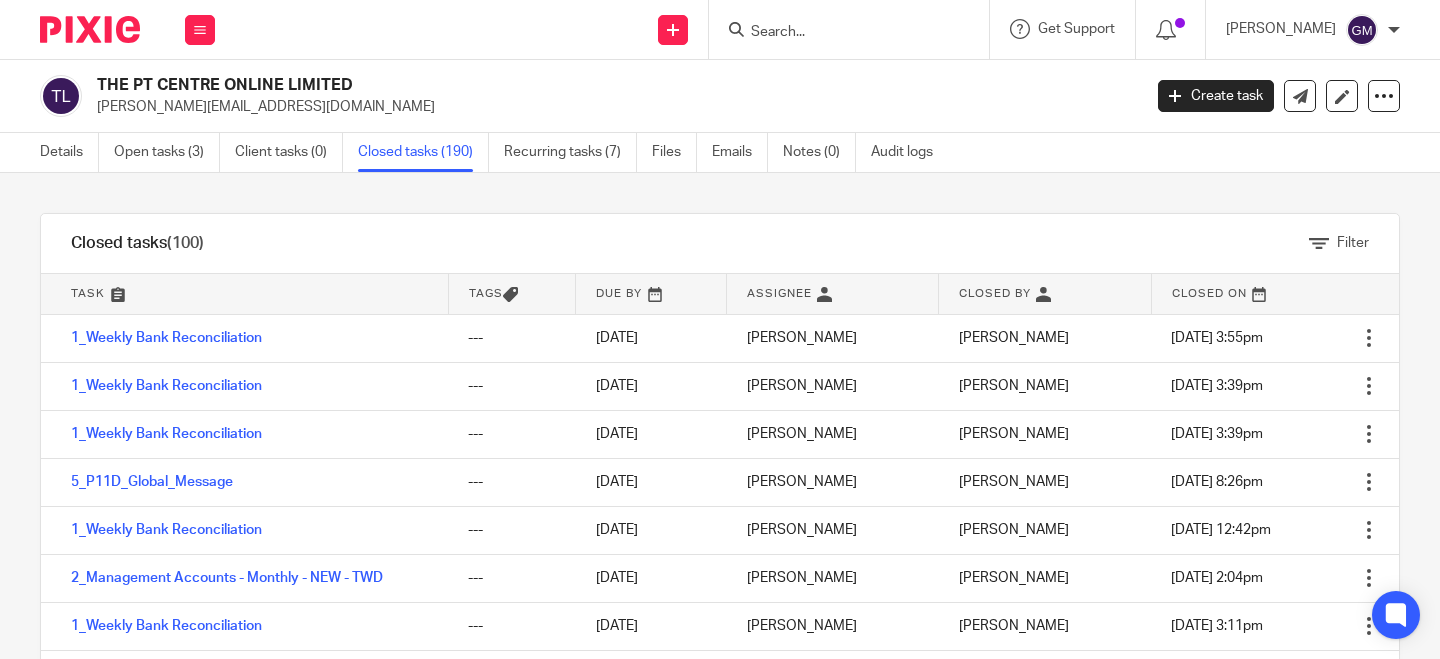 scroll, scrollTop: 0, scrollLeft: 0, axis: both 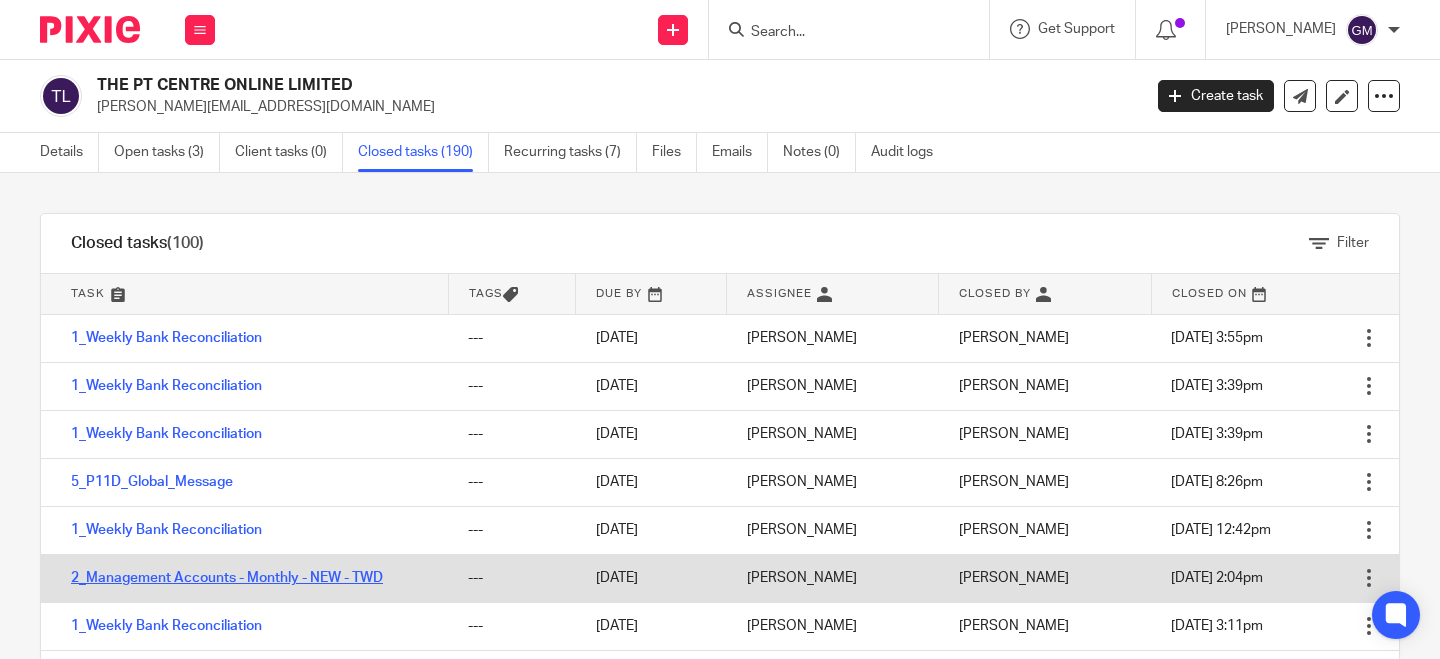 click on "2_Management Accounts - Monthly - NEW - TWD" at bounding box center [227, 578] 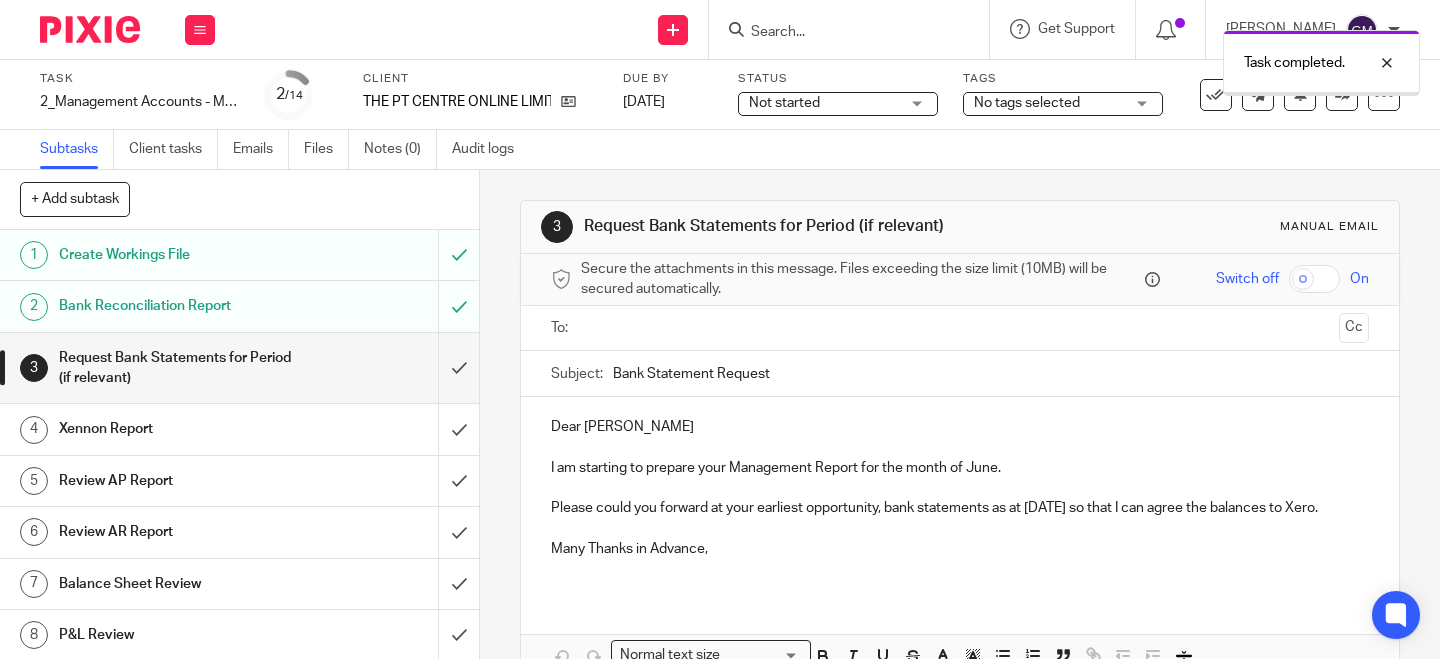 scroll, scrollTop: 0, scrollLeft: 0, axis: both 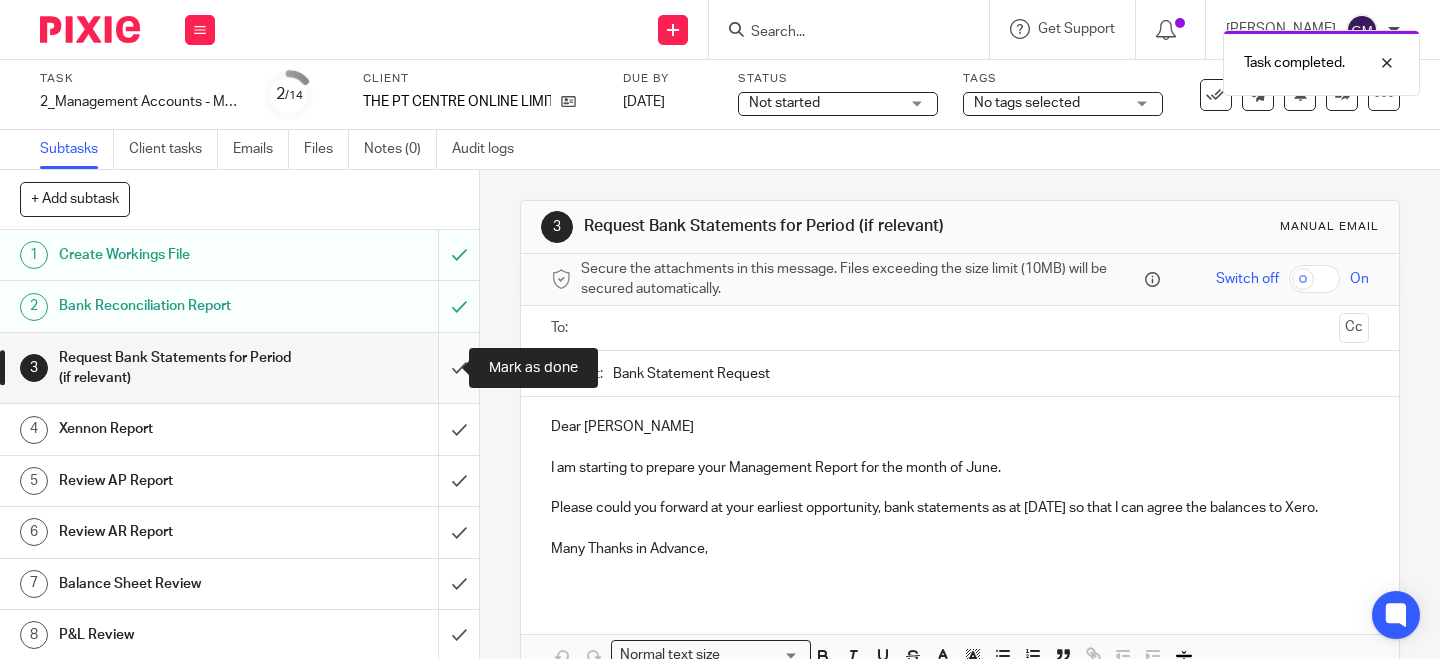 click at bounding box center (239, 368) 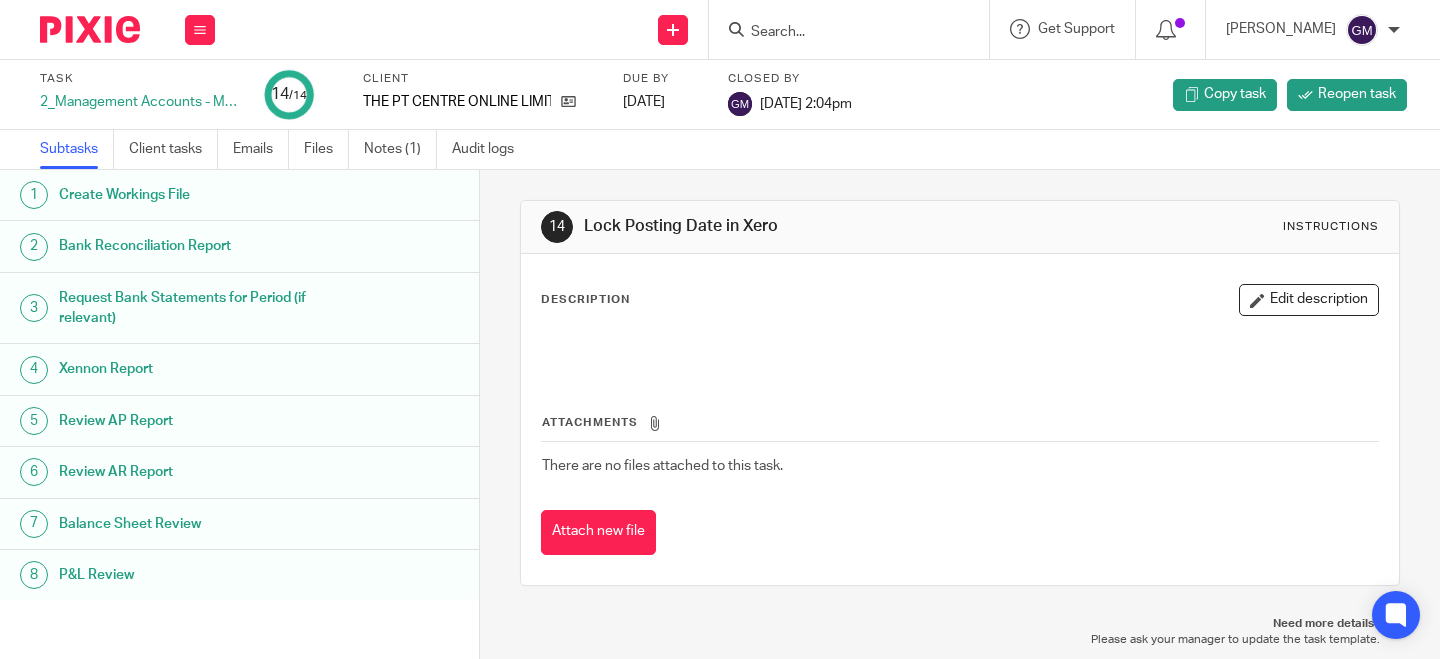 scroll, scrollTop: 0, scrollLeft: 0, axis: both 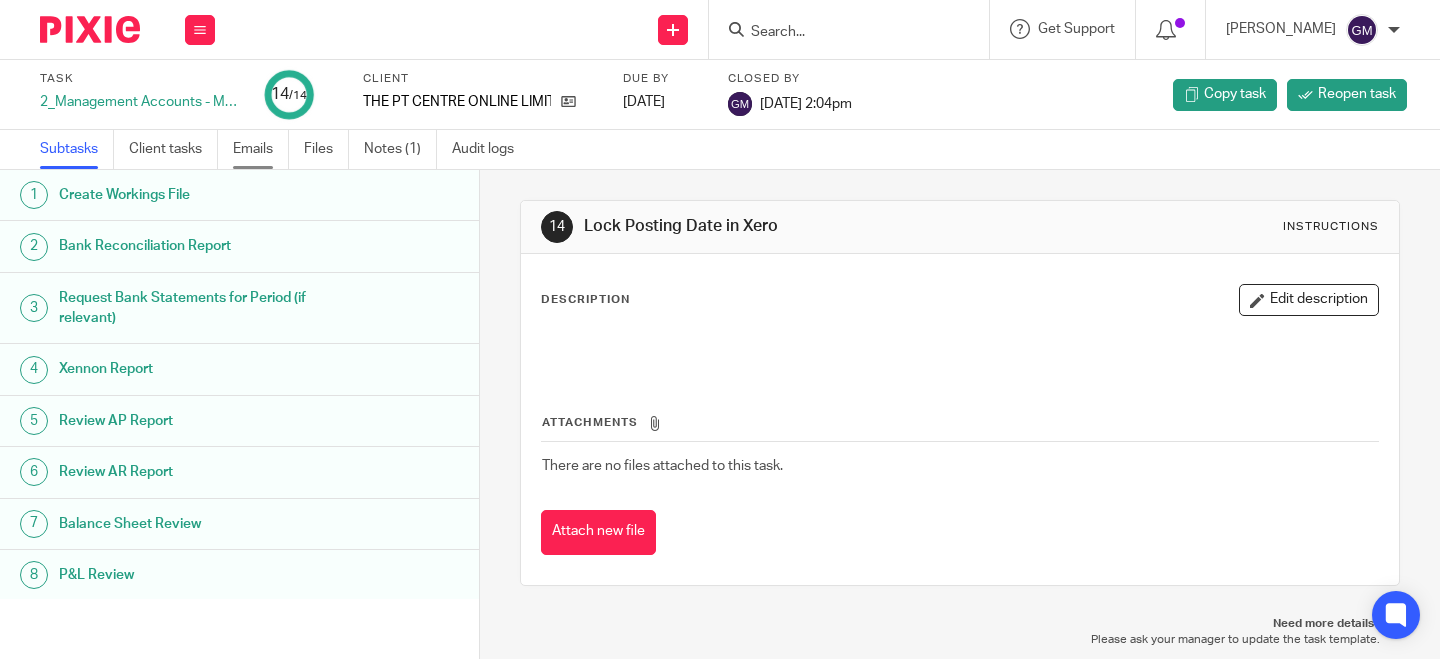 click on "Emails" at bounding box center [261, 149] 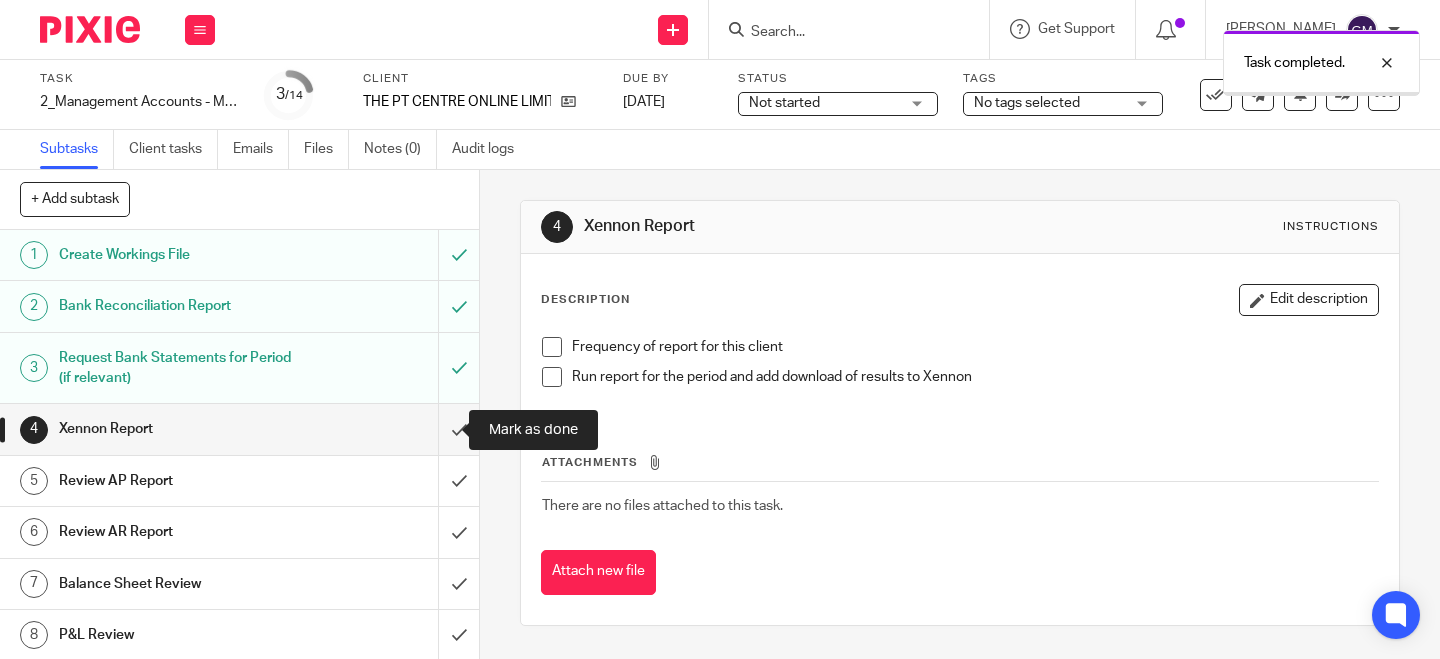 scroll, scrollTop: 0, scrollLeft: 0, axis: both 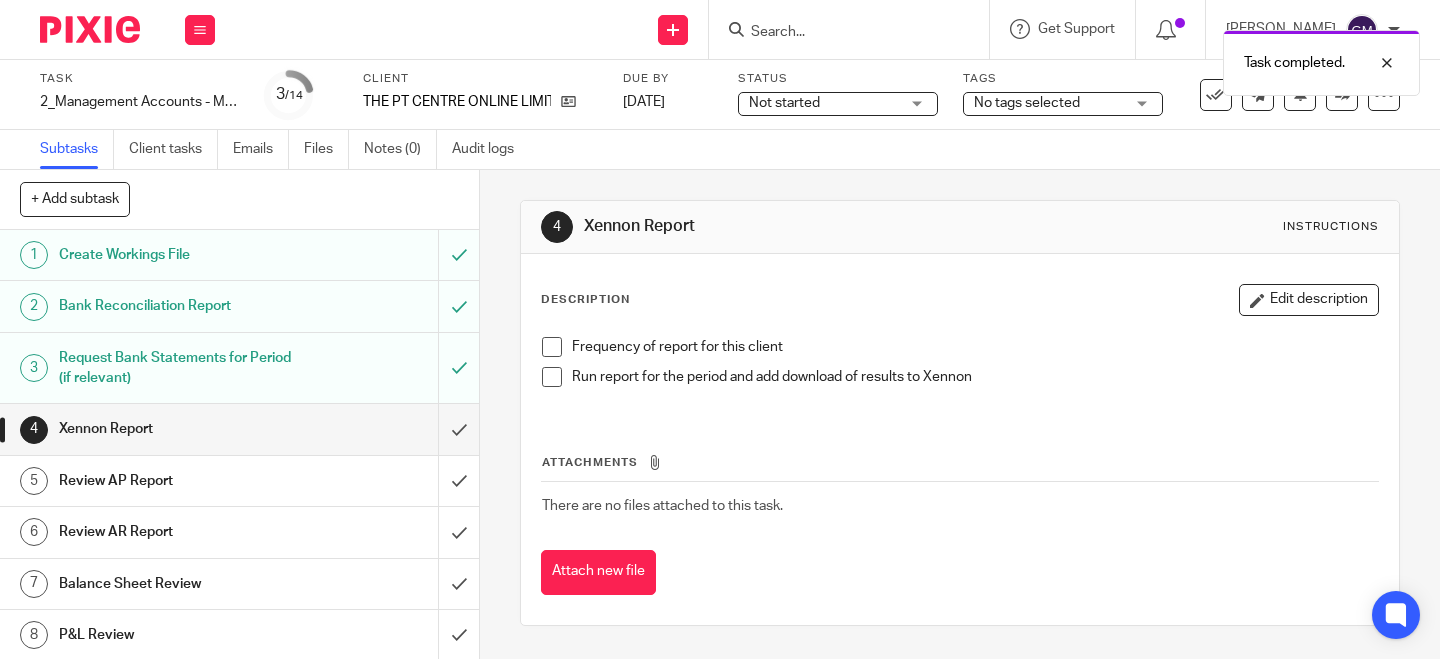 click at bounding box center (552, 347) 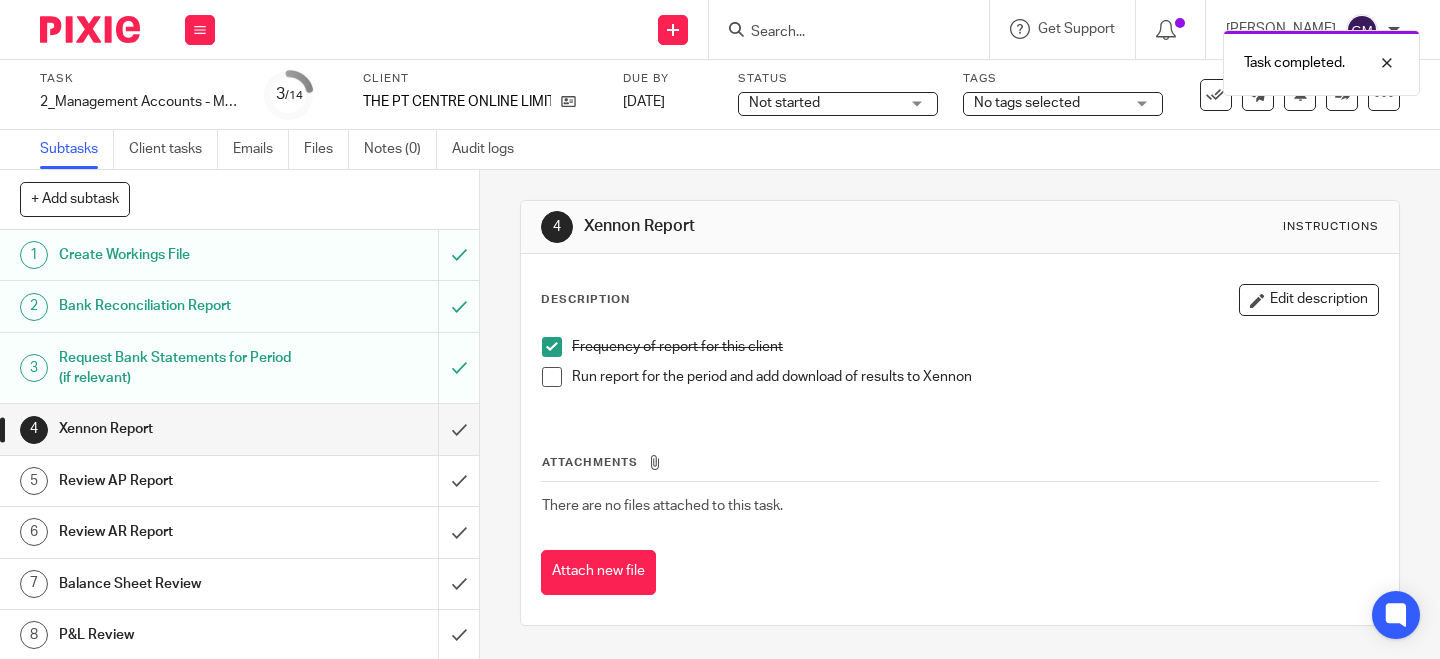 click at bounding box center (552, 377) 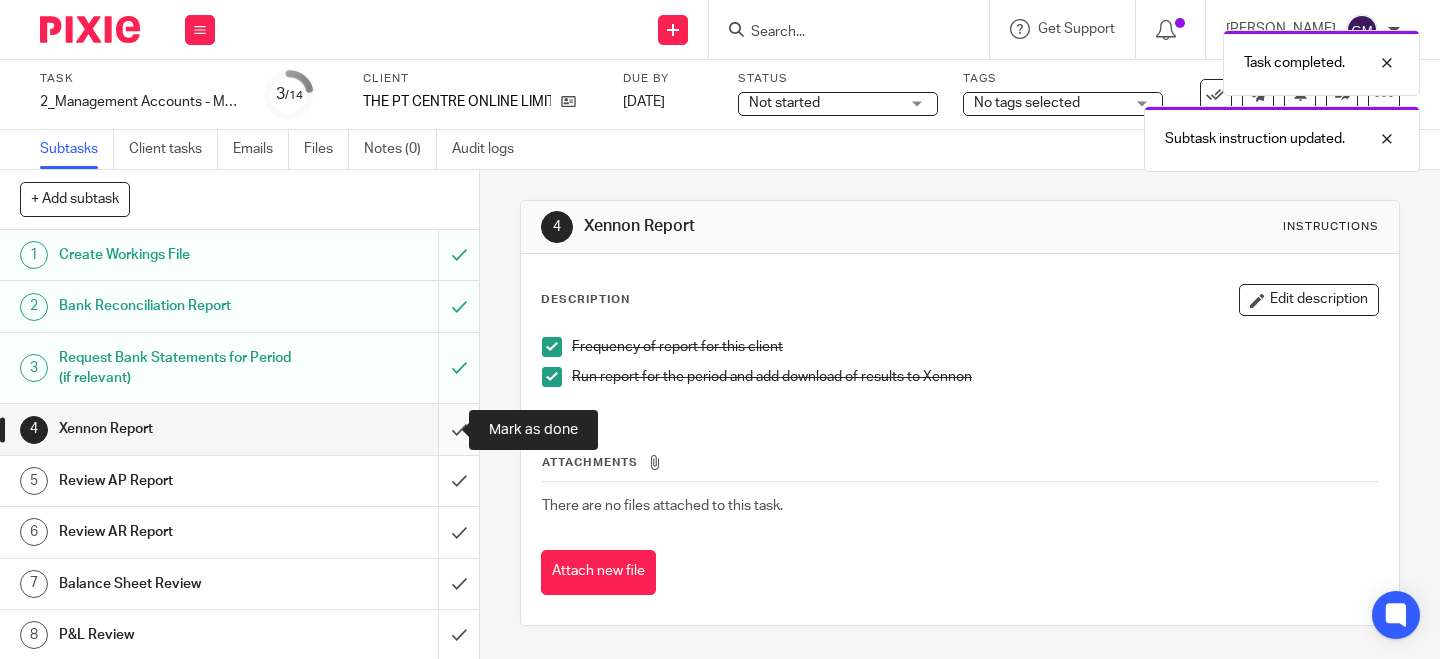 click at bounding box center [239, 429] 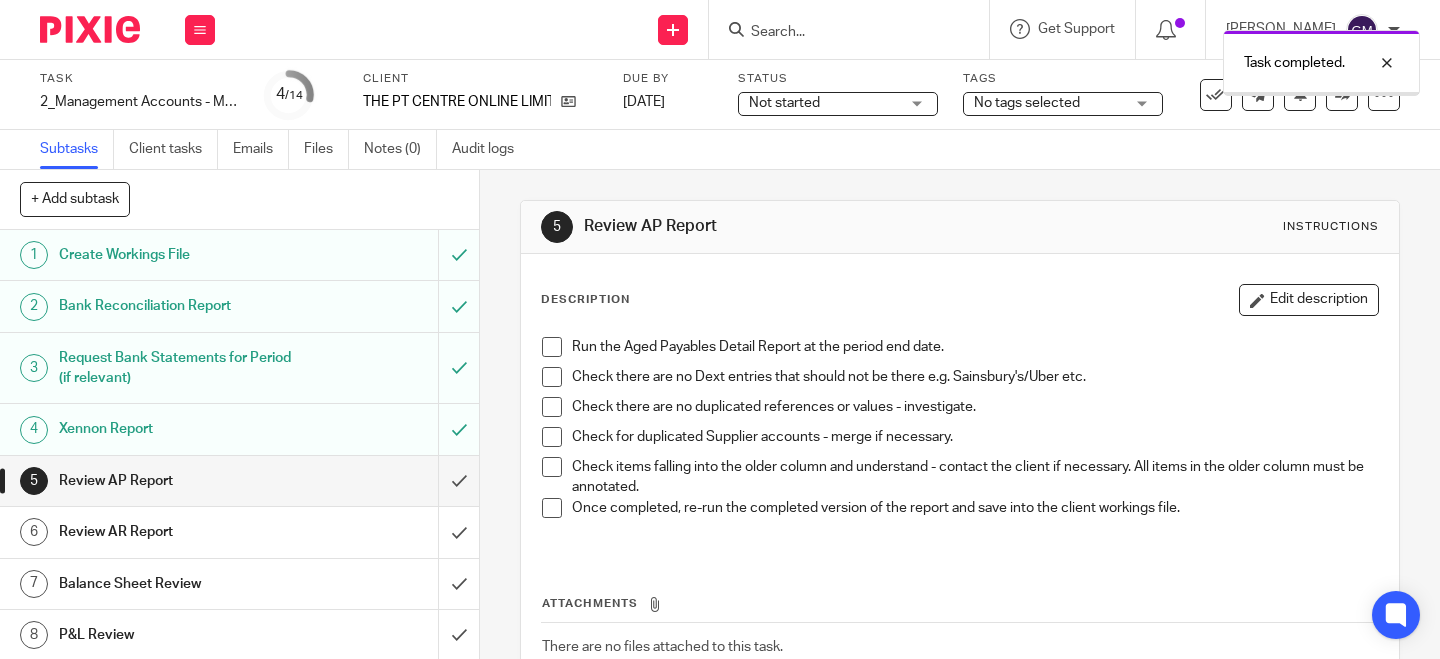 scroll, scrollTop: 0, scrollLeft: 0, axis: both 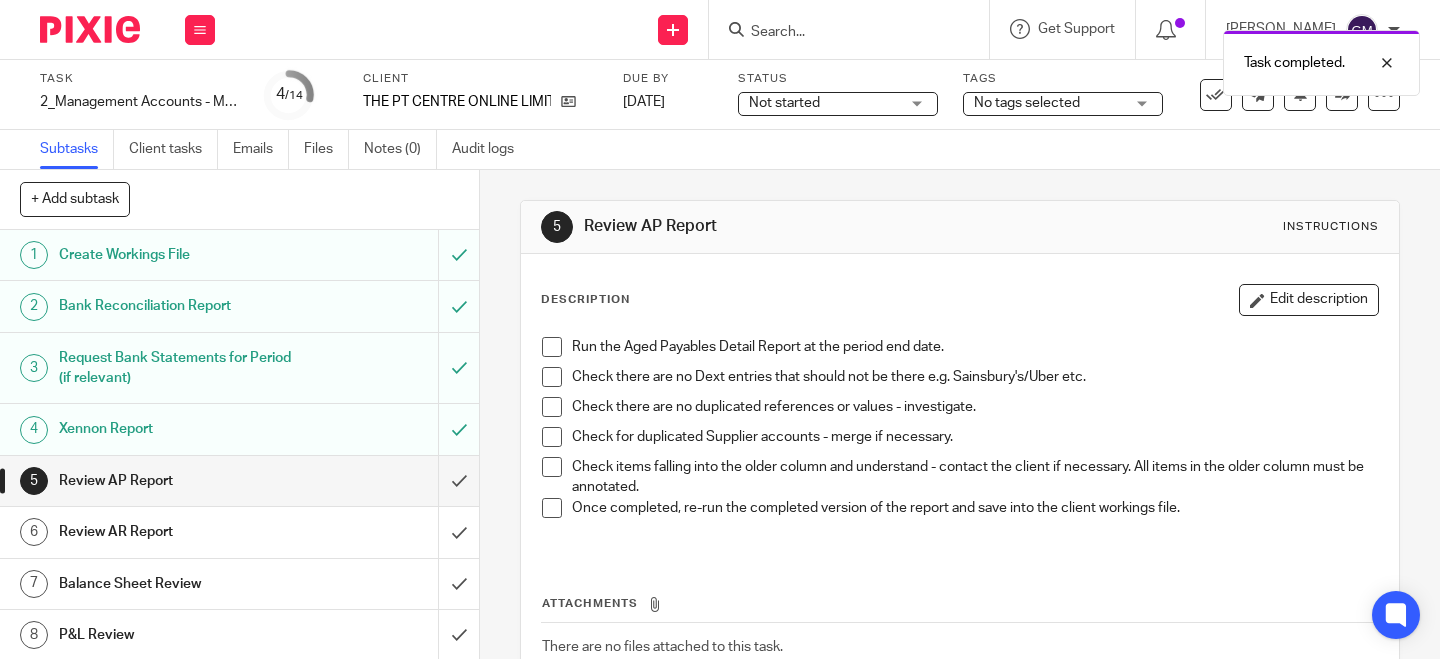click at bounding box center (552, 347) 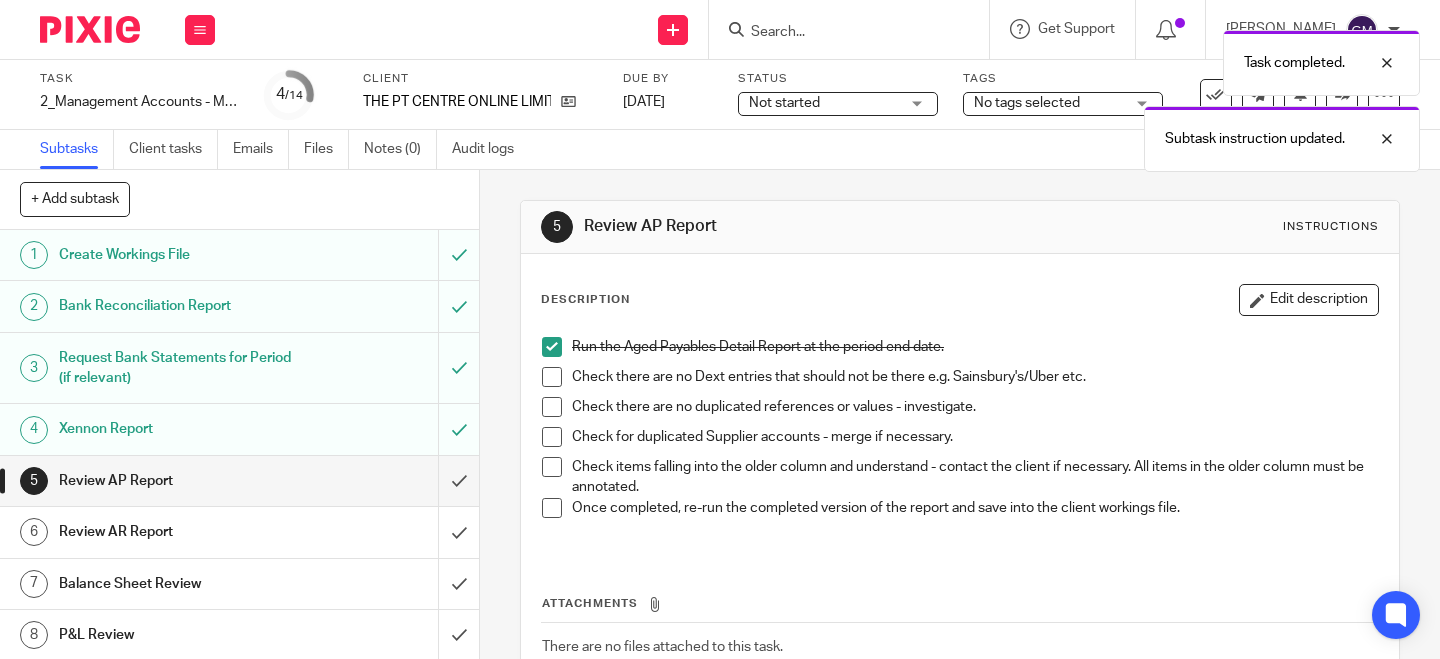 drag, startPoint x: 544, startPoint y: 377, endPoint x: 549, endPoint y: 406, distance: 29.427877 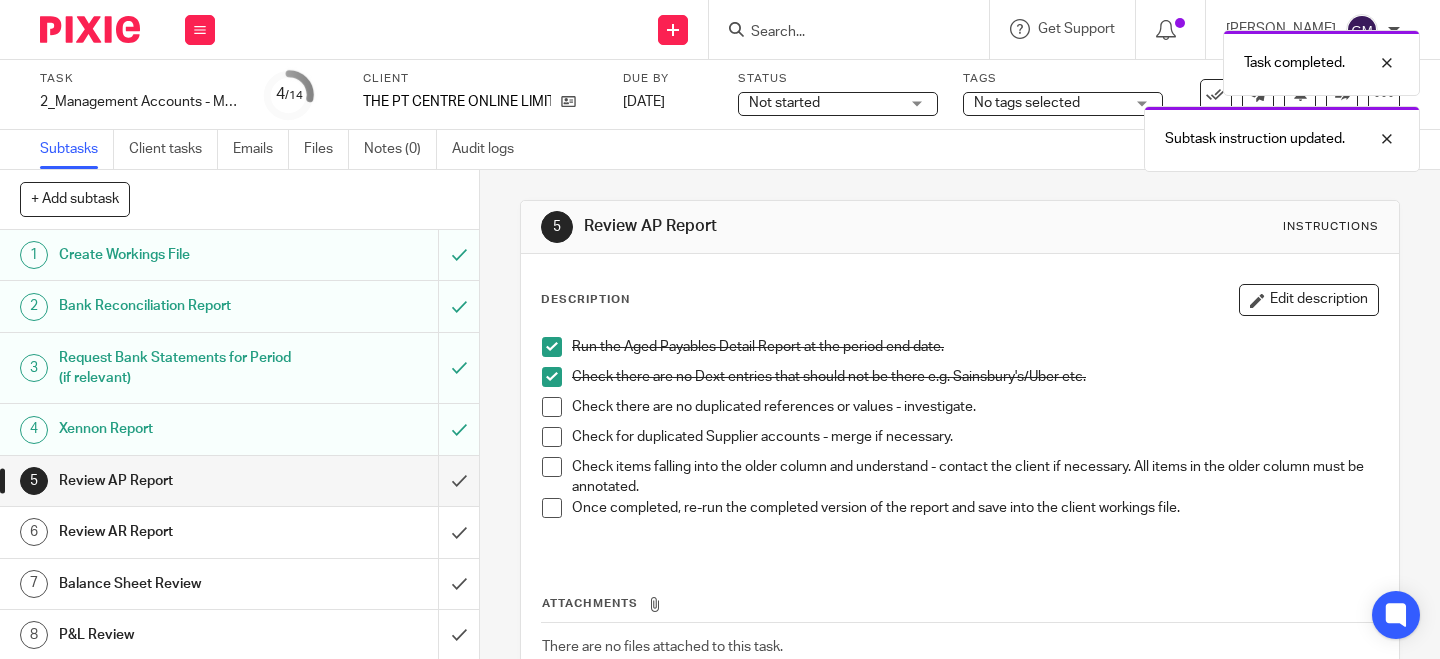 click at bounding box center (552, 407) 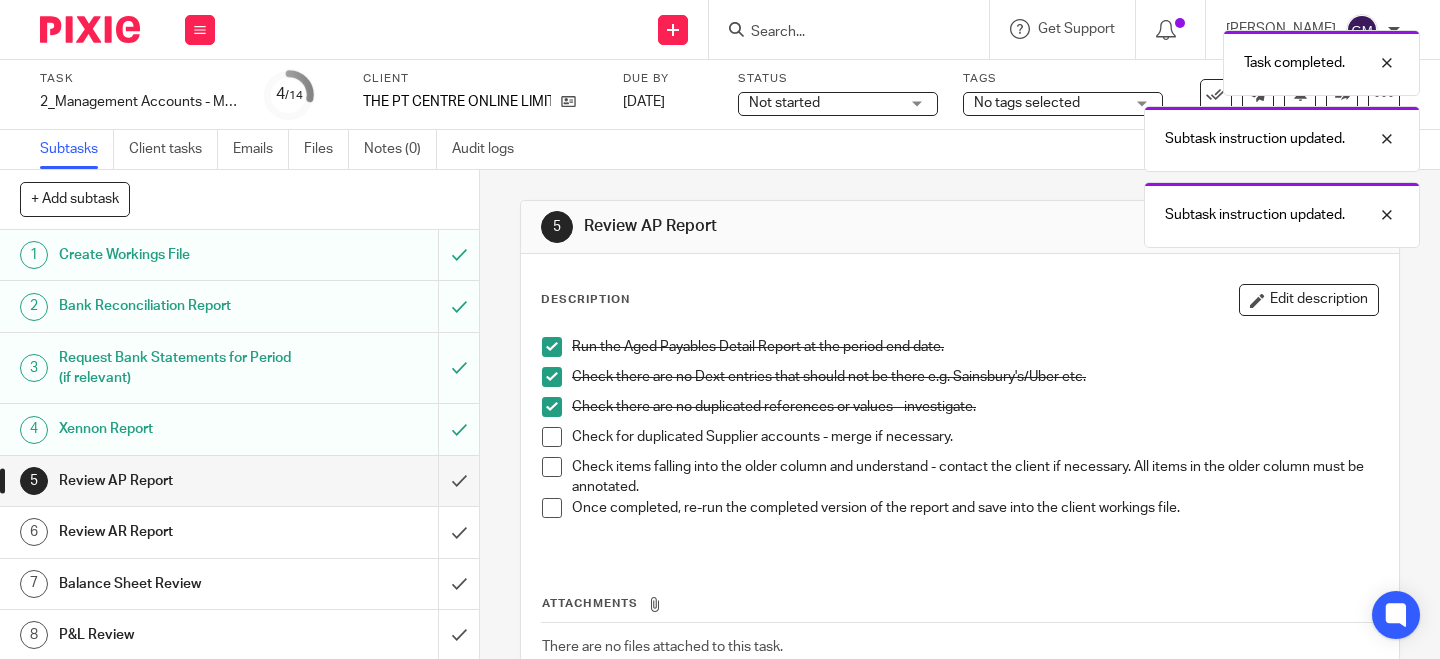 click at bounding box center (552, 437) 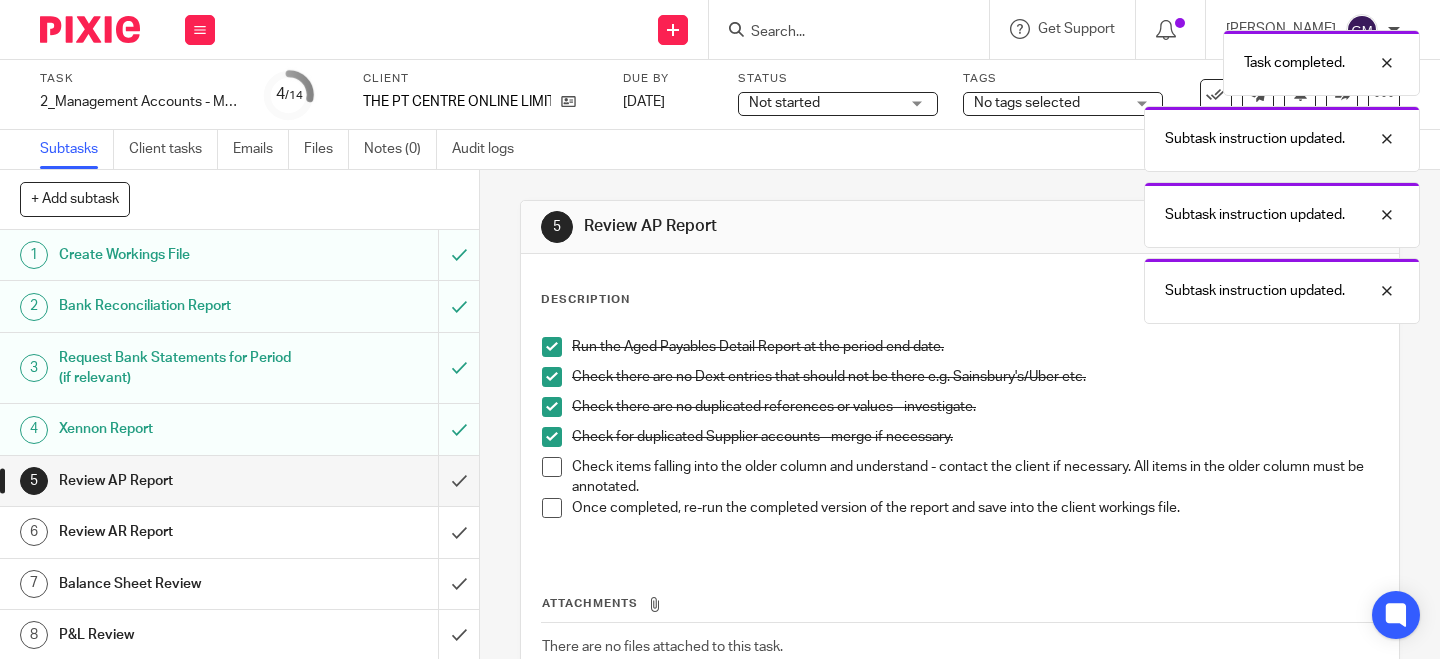 click at bounding box center (552, 467) 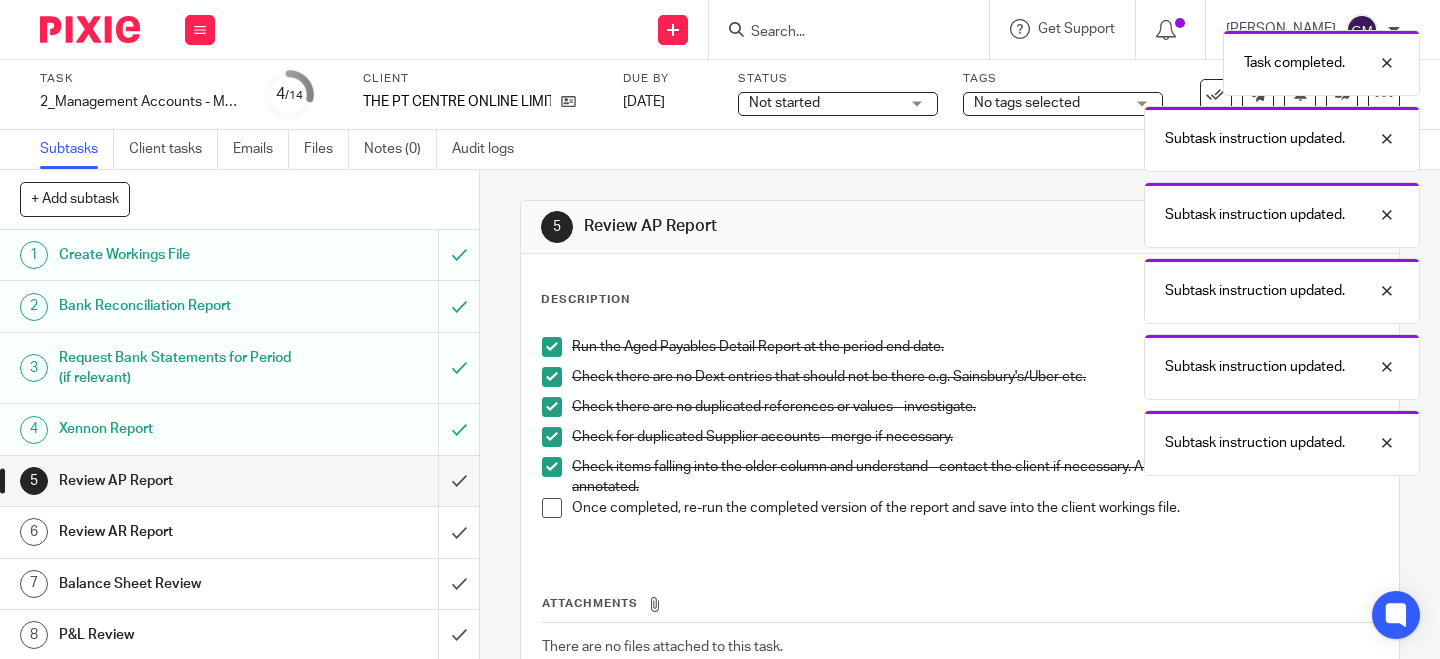 click at bounding box center [552, 508] 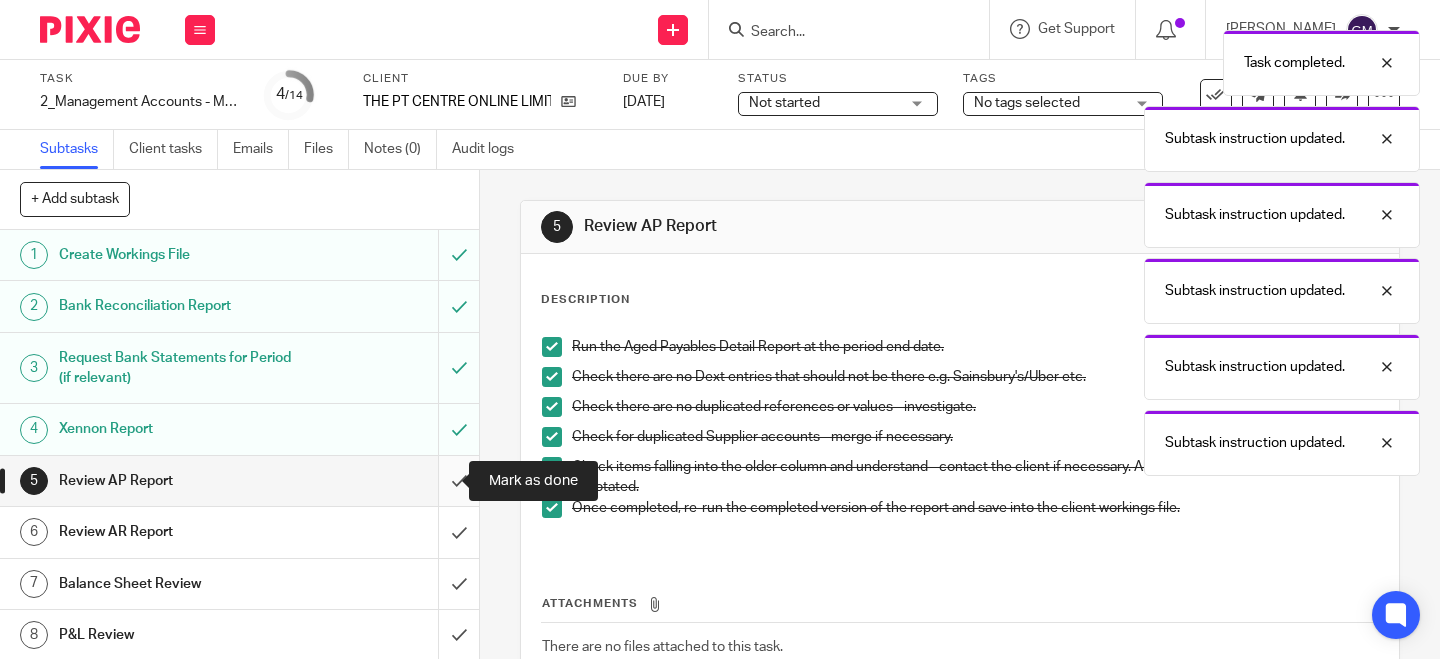 click at bounding box center [239, 481] 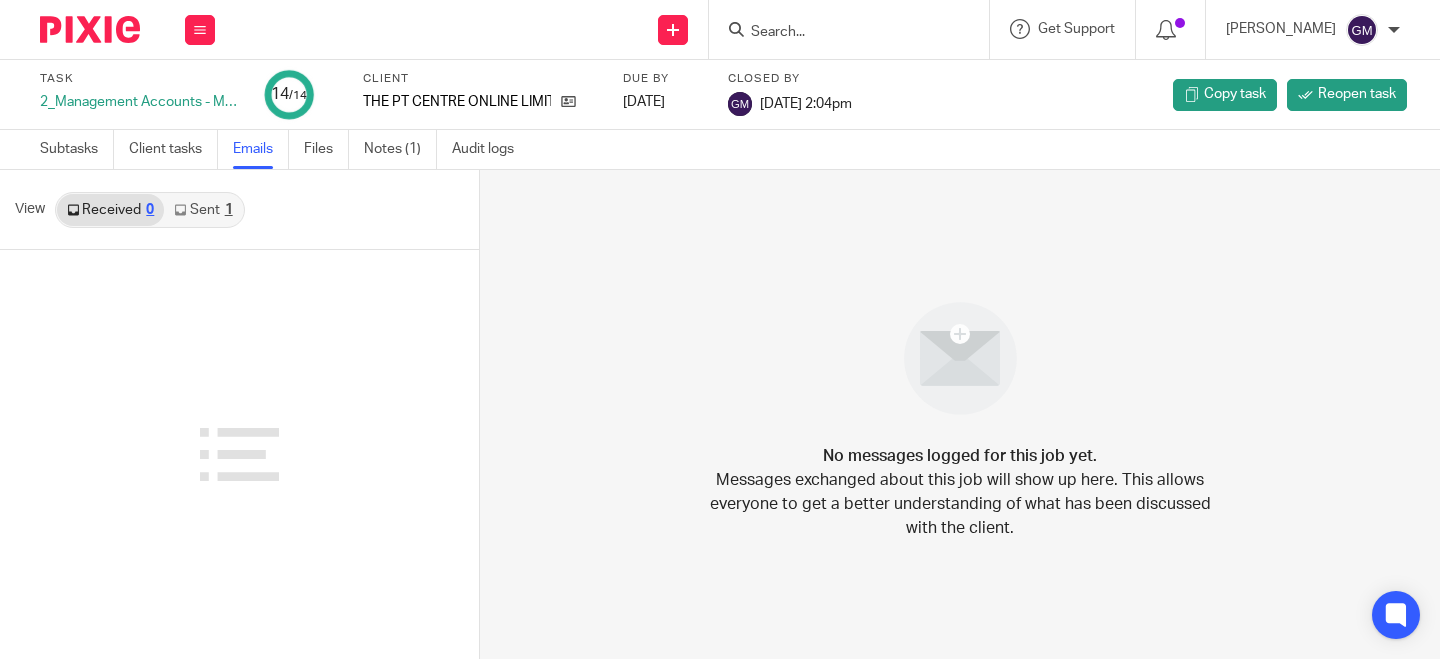 scroll, scrollTop: 0, scrollLeft: 0, axis: both 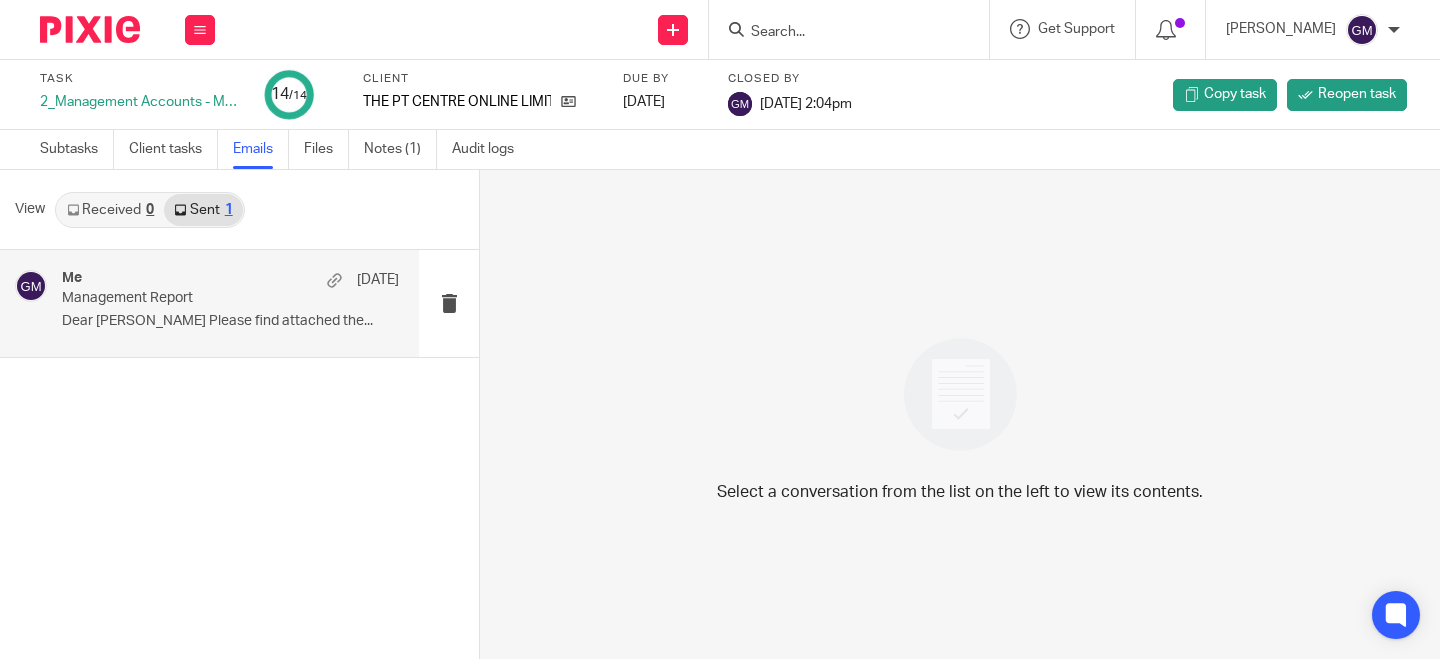 click on "Dear Adam     Please find attached the..." at bounding box center (230, 321) 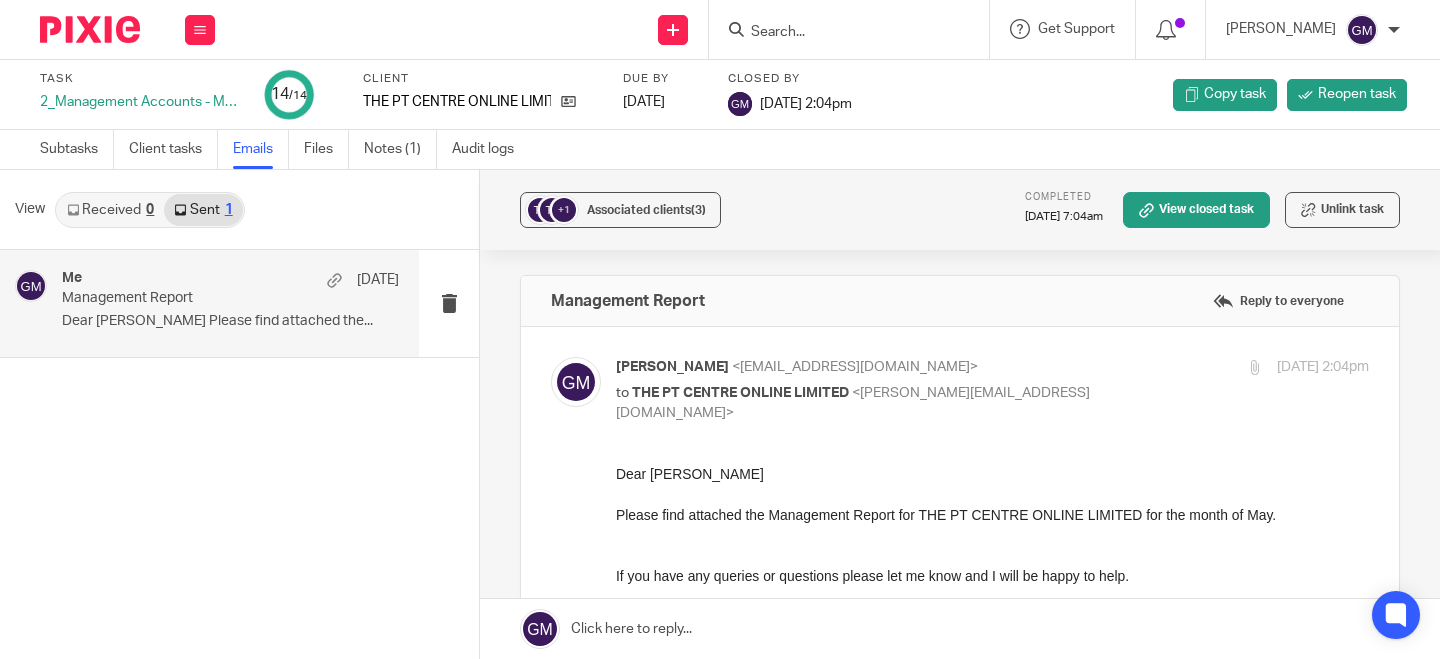 scroll, scrollTop: 0, scrollLeft: 0, axis: both 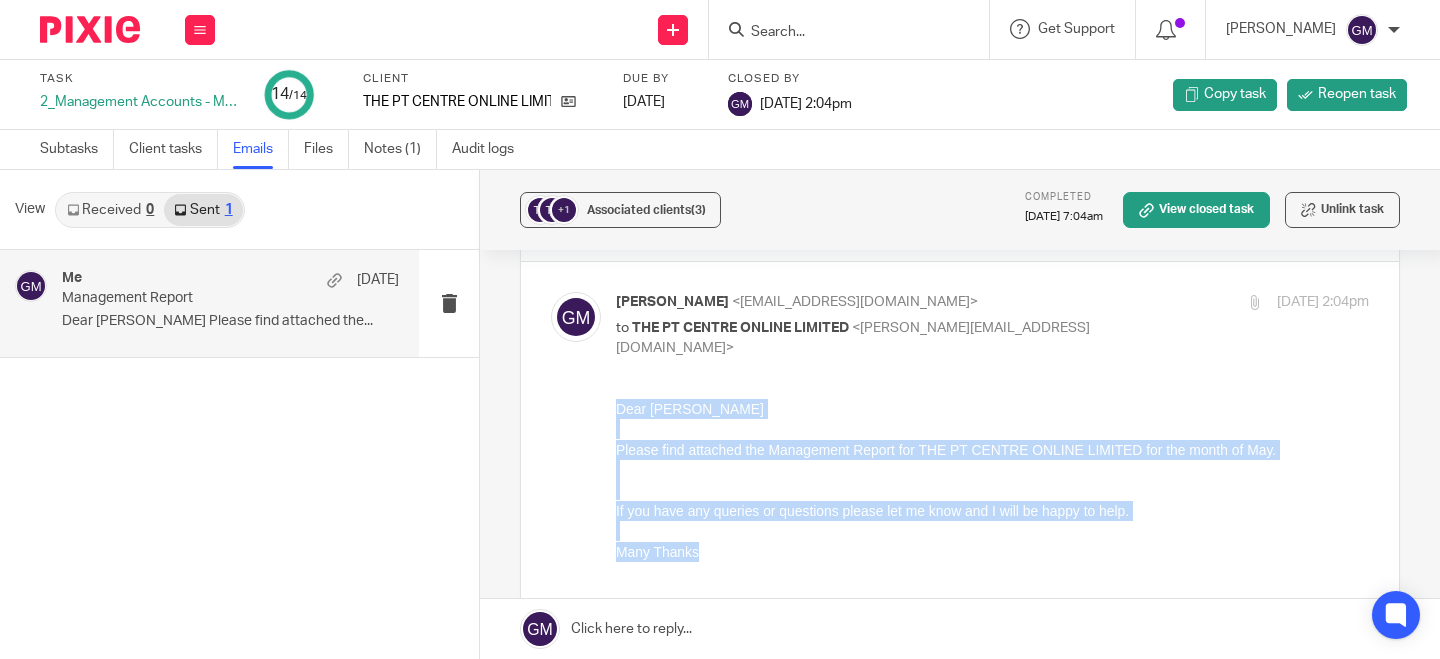 drag, startPoint x: 616, startPoint y: 408, endPoint x: 1121, endPoint y: 553, distance: 525.4046 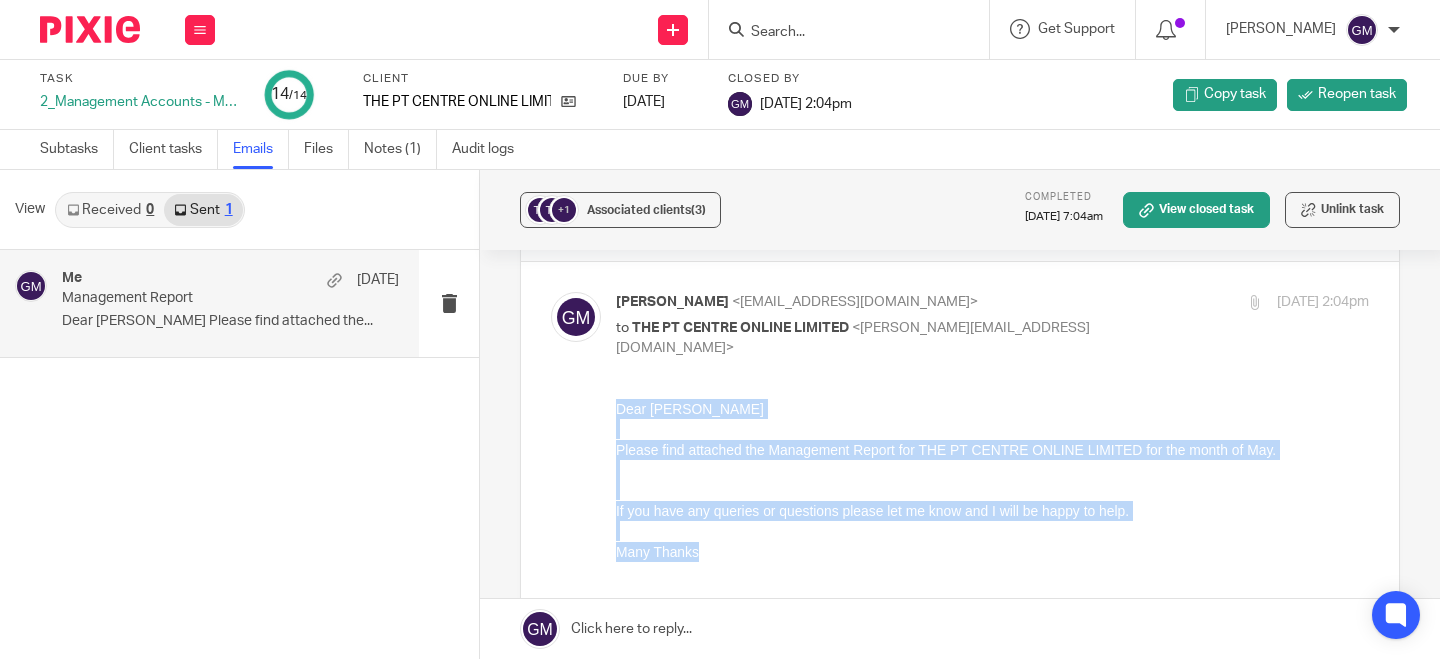 copy on "Dear Adam Please find attached the Management Report for THE PT CENTRE ONLINE LIMITED for the month of May. If you have any queries or questions please let me know and I will be happy to help. Many Thanks" 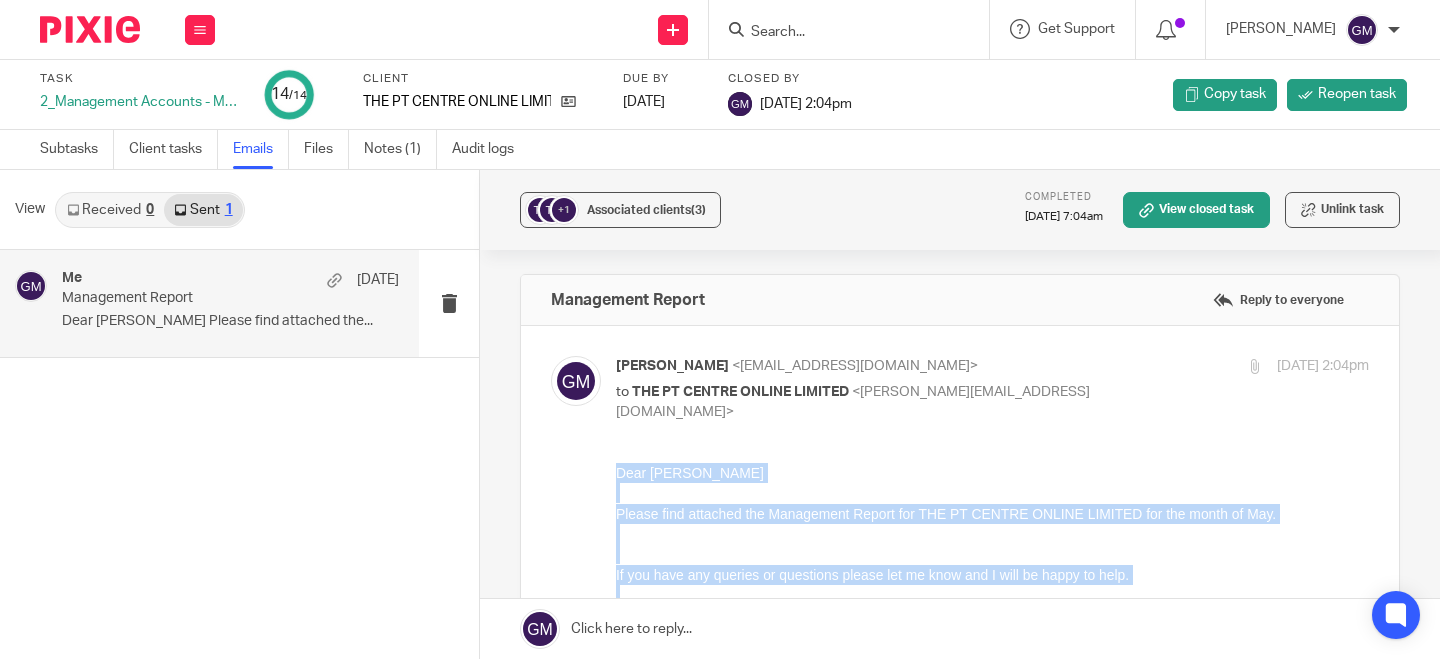 scroll, scrollTop: 0, scrollLeft: 0, axis: both 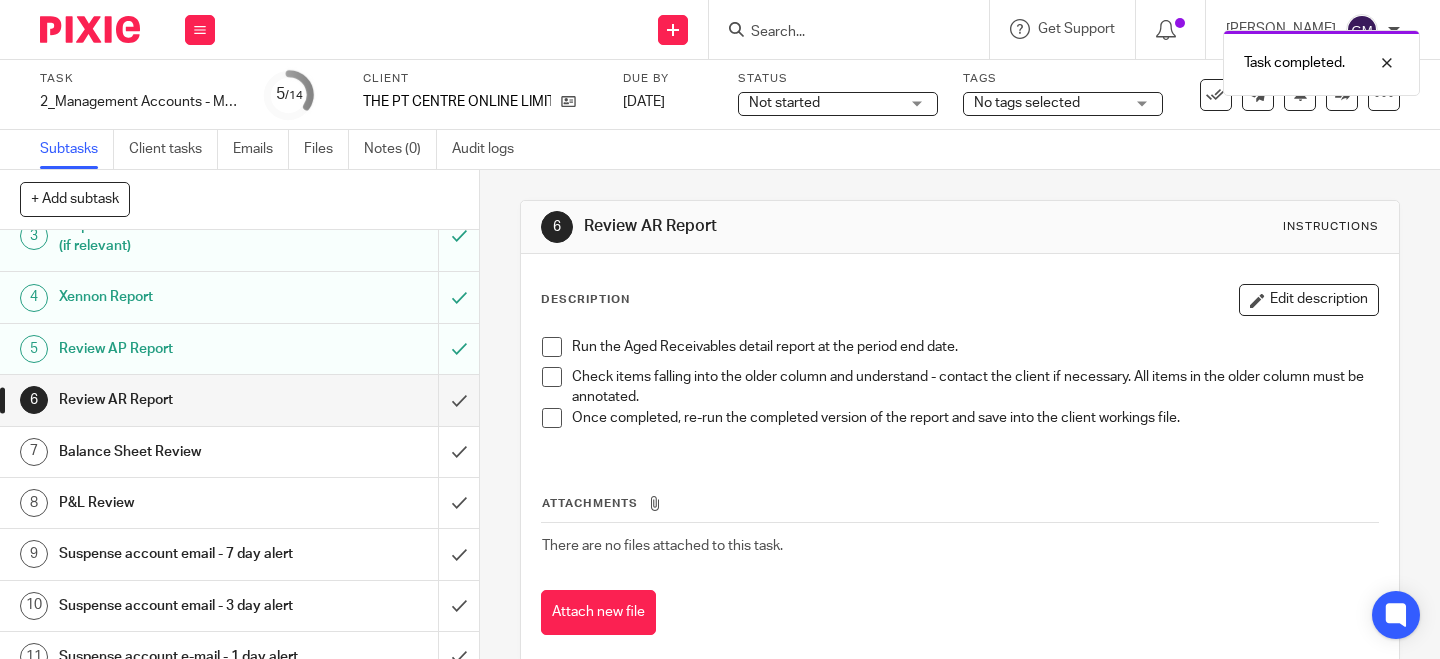drag, startPoint x: 541, startPoint y: 341, endPoint x: 541, endPoint y: 372, distance: 31 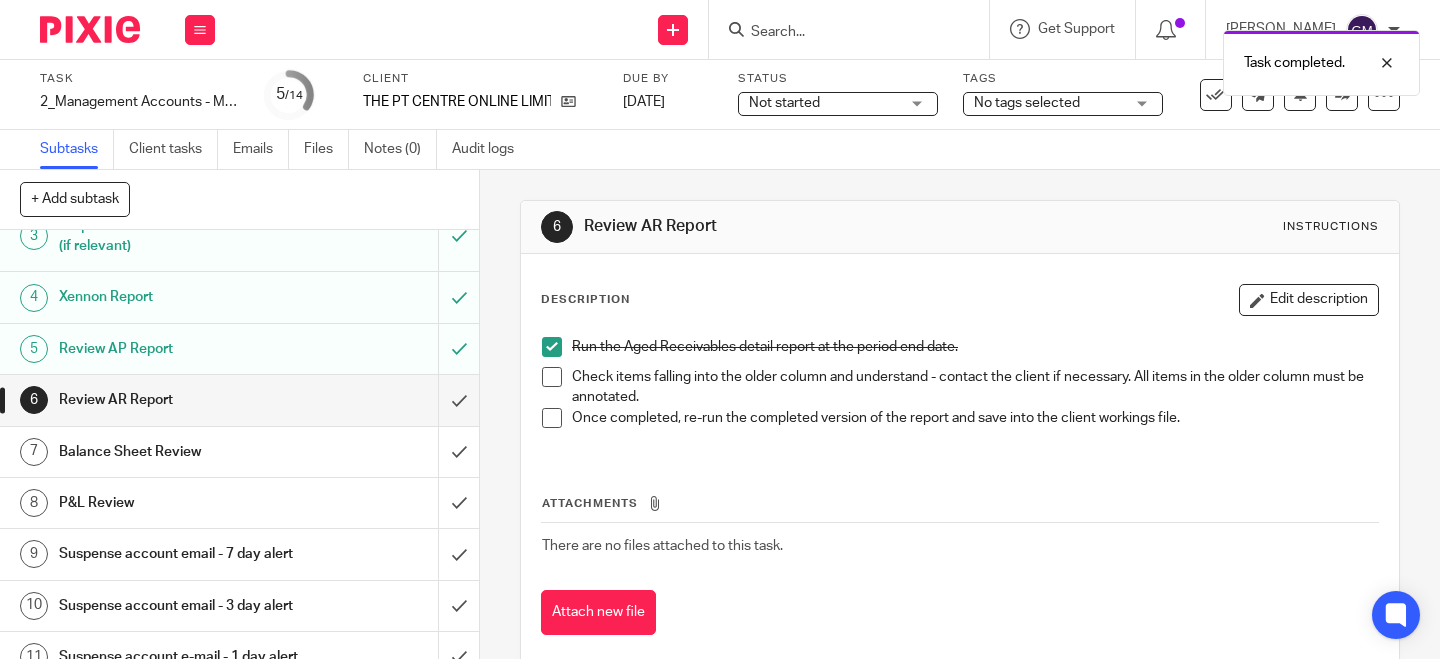 click at bounding box center (552, 377) 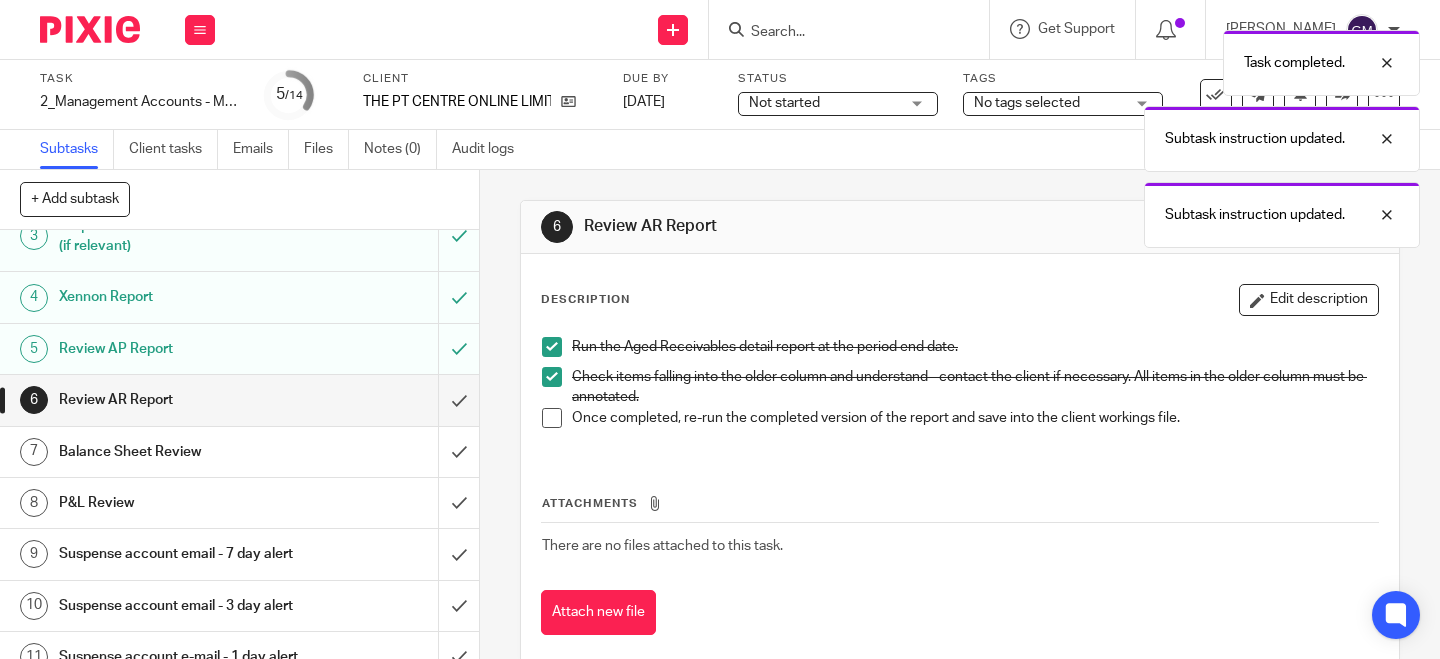 click at bounding box center (552, 418) 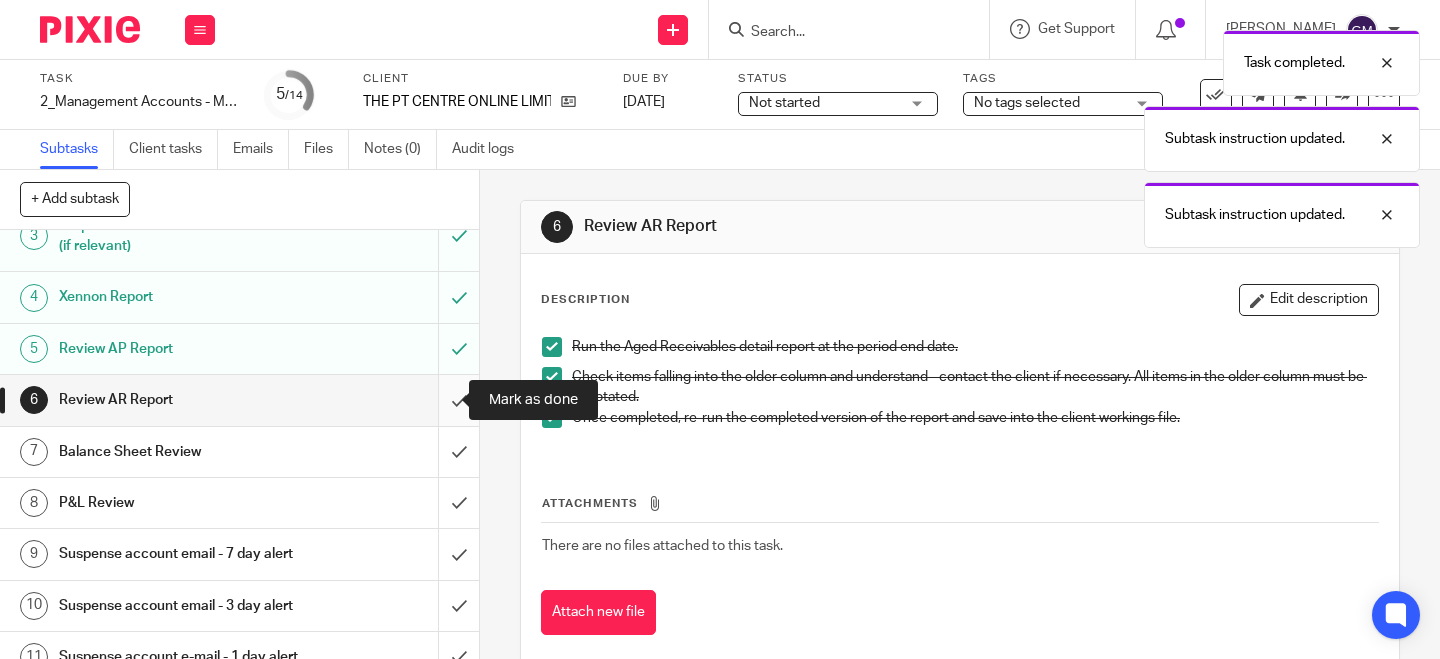 click at bounding box center [239, 400] 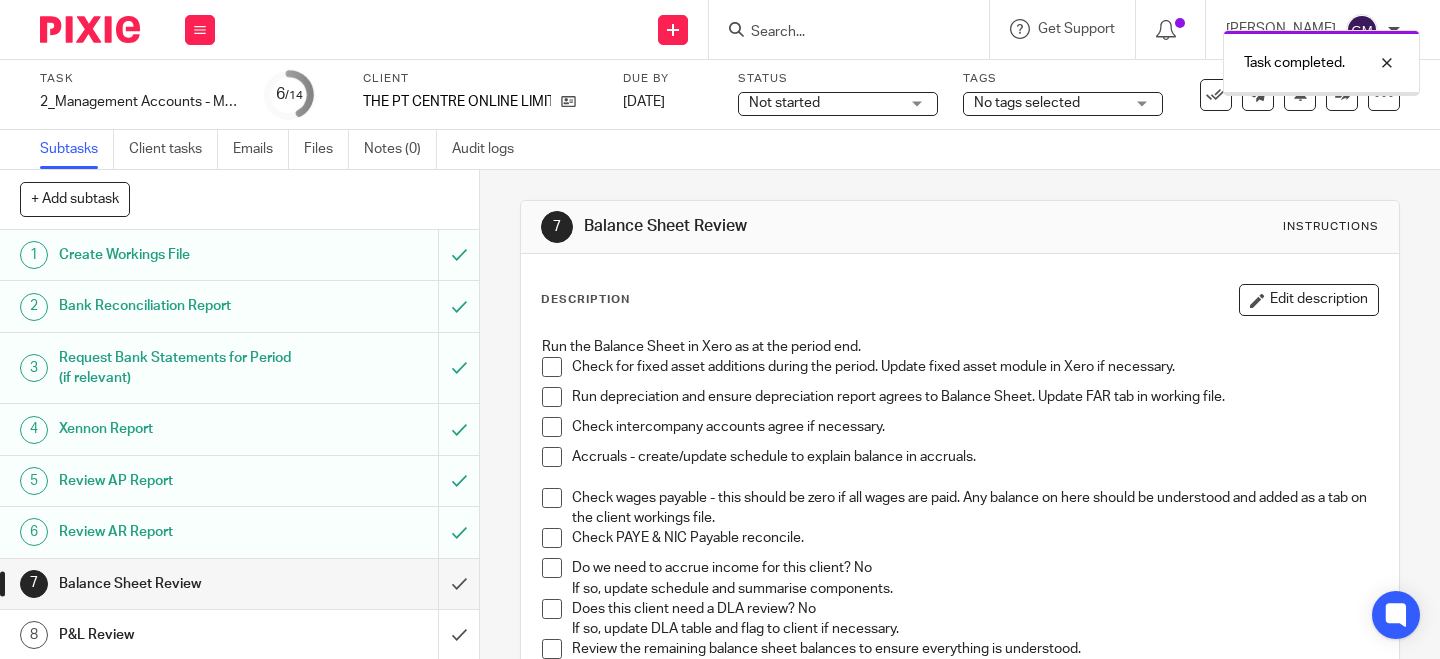 scroll, scrollTop: 0, scrollLeft: 0, axis: both 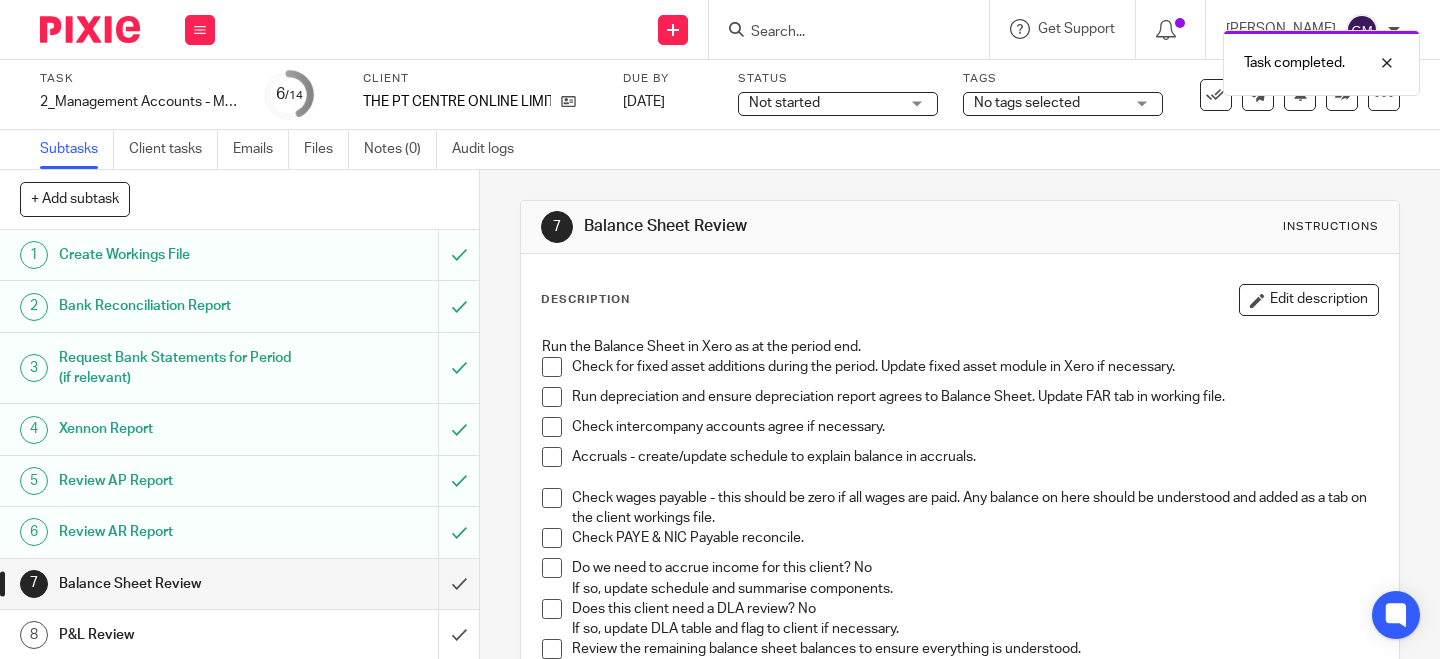 click on "Run the Balance Sheet in Xero as at the period end." at bounding box center [960, 347] 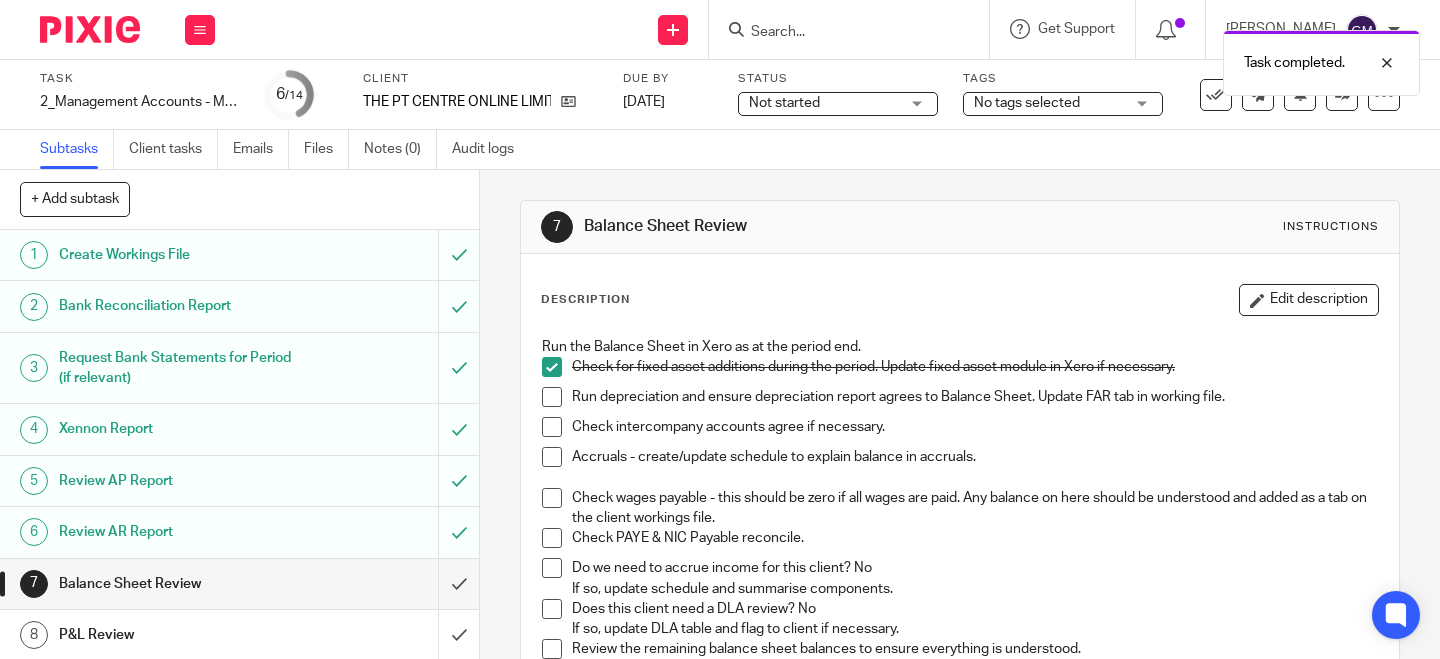 click at bounding box center (552, 397) 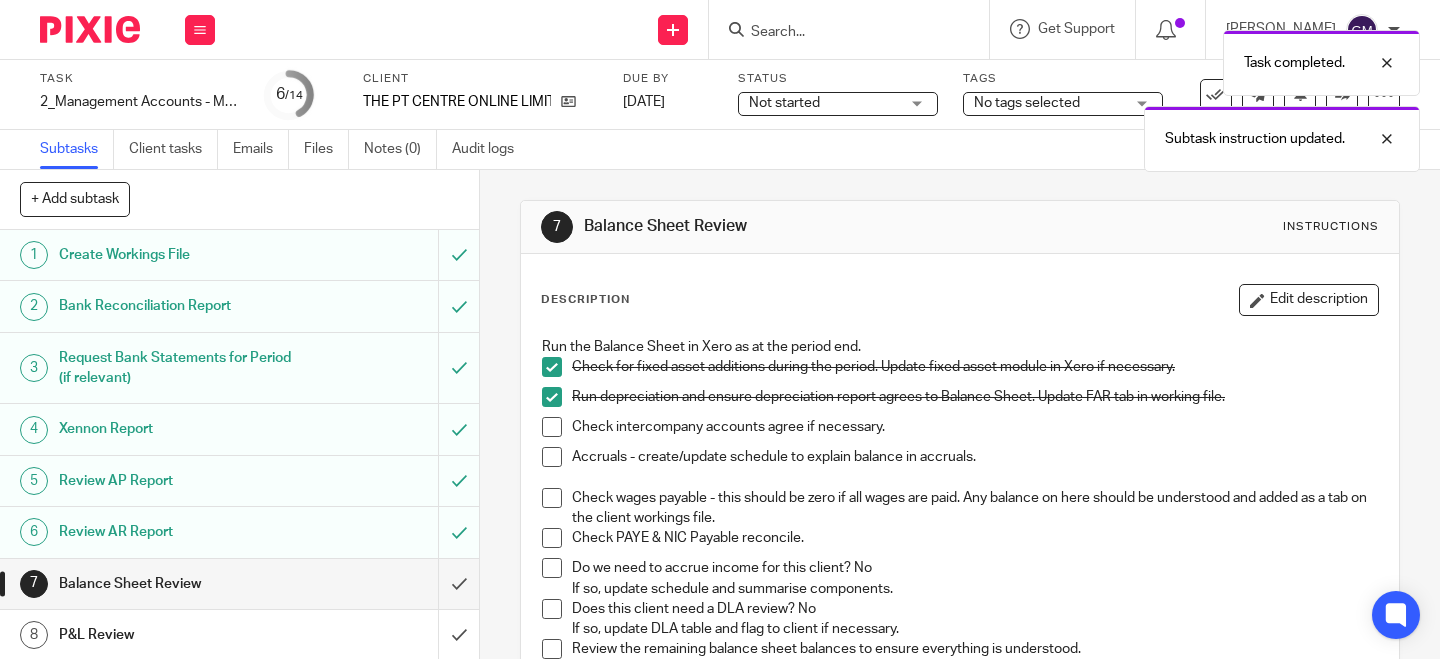 click at bounding box center (552, 427) 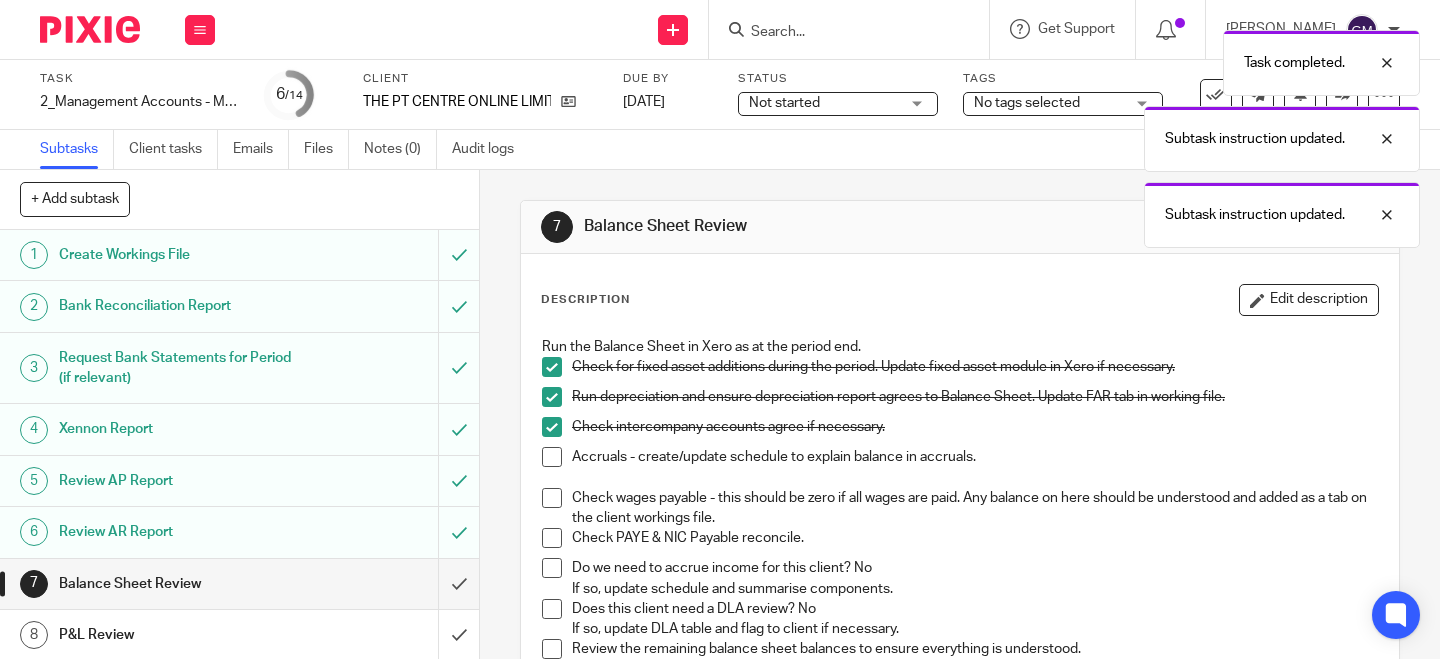 click at bounding box center [552, 457] 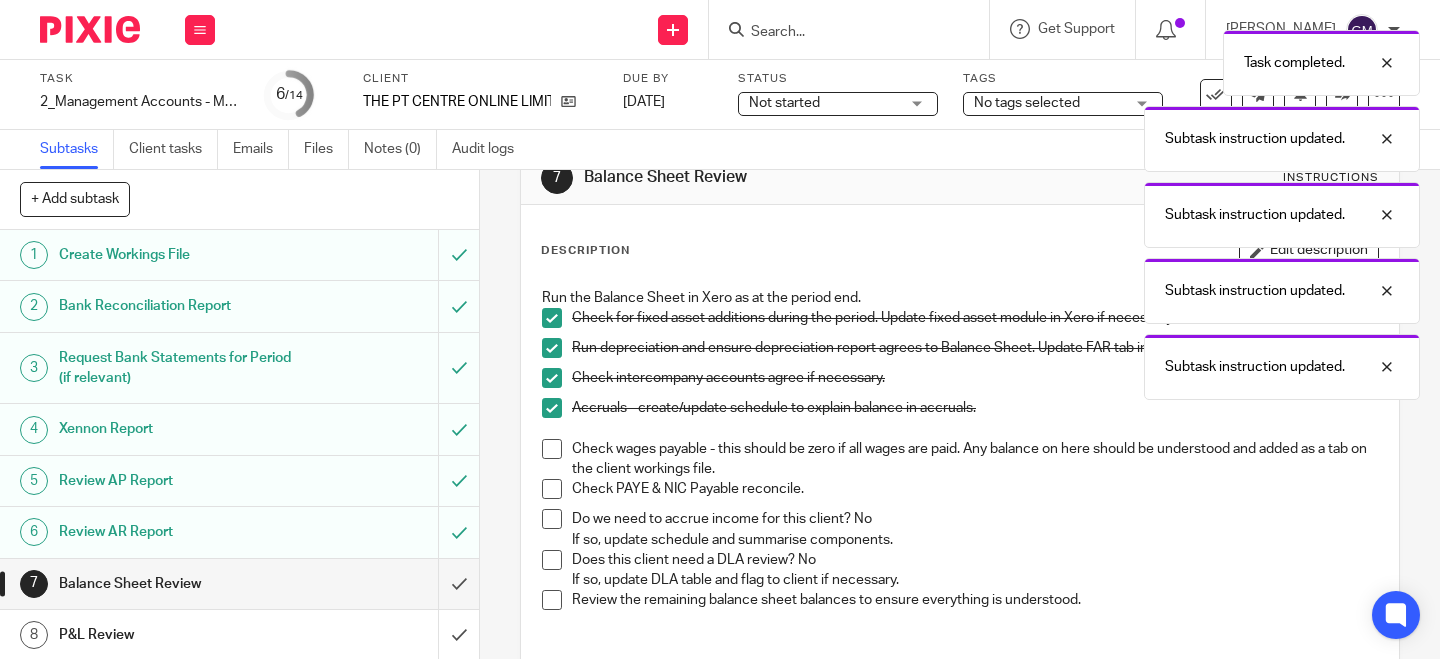 scroll, scrollTop: 123, scrollLeft: 0, axis: vertical 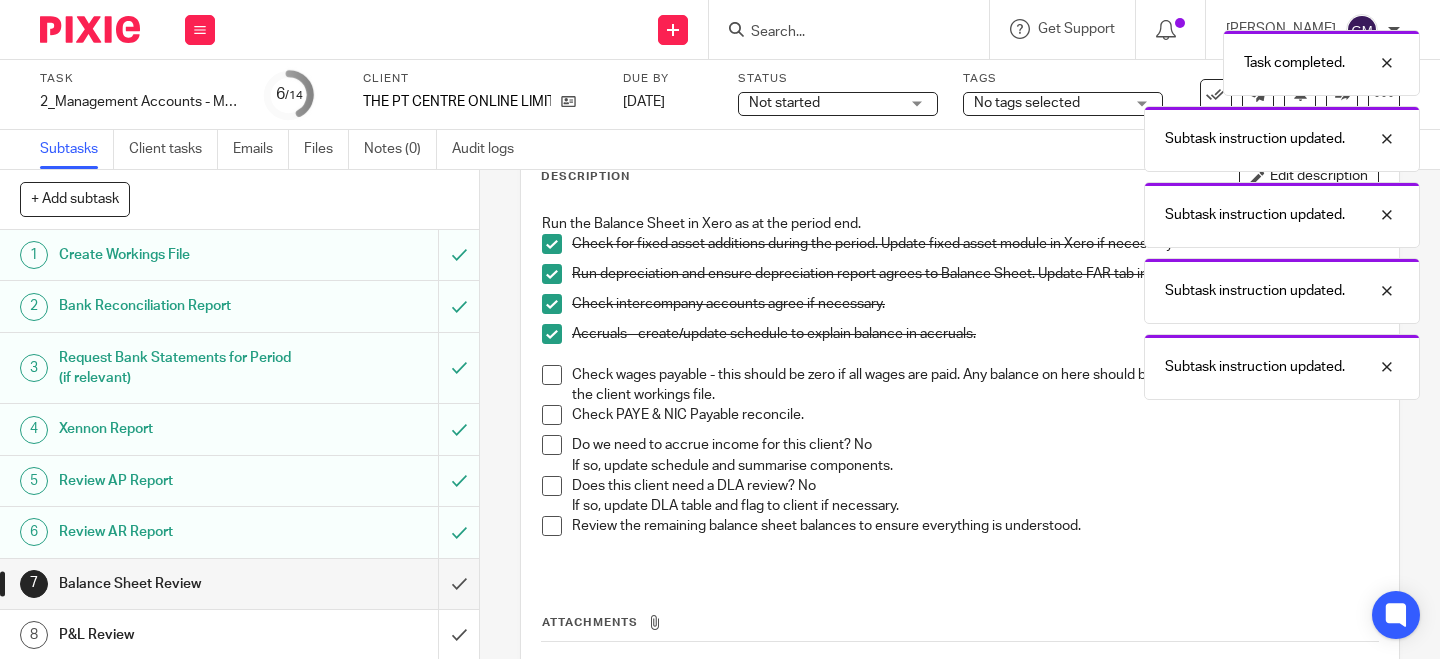 click on "Accruals - create/update schedule to explain balance in accruals." at bounding box center (960, 344) 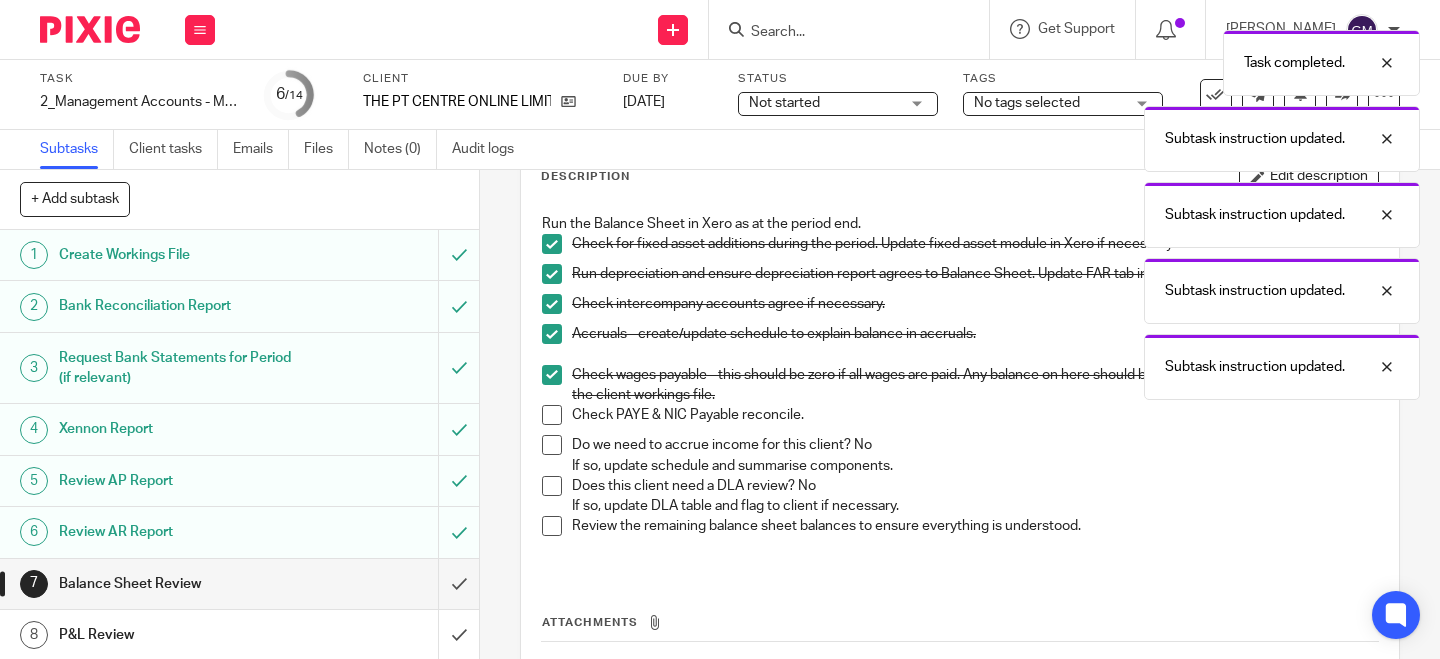 click at bounding box center (552, 415) 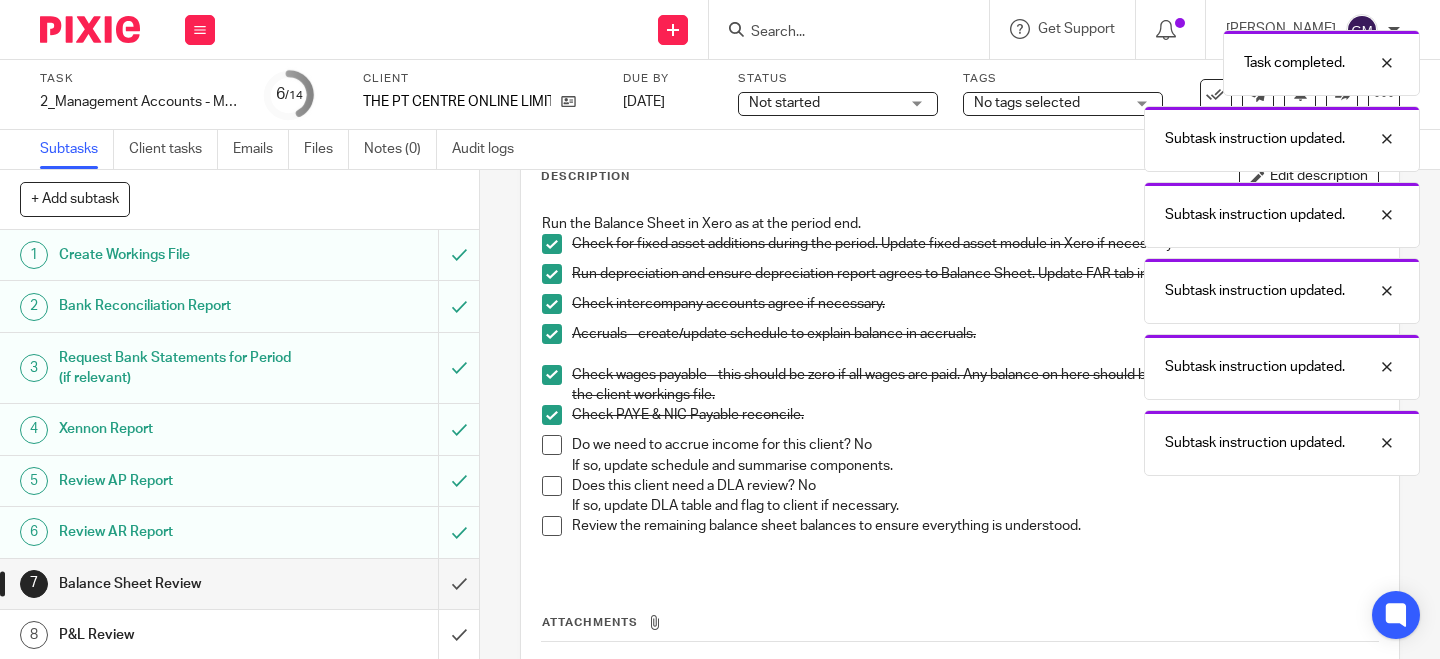 click at bounding box center [552, 445] 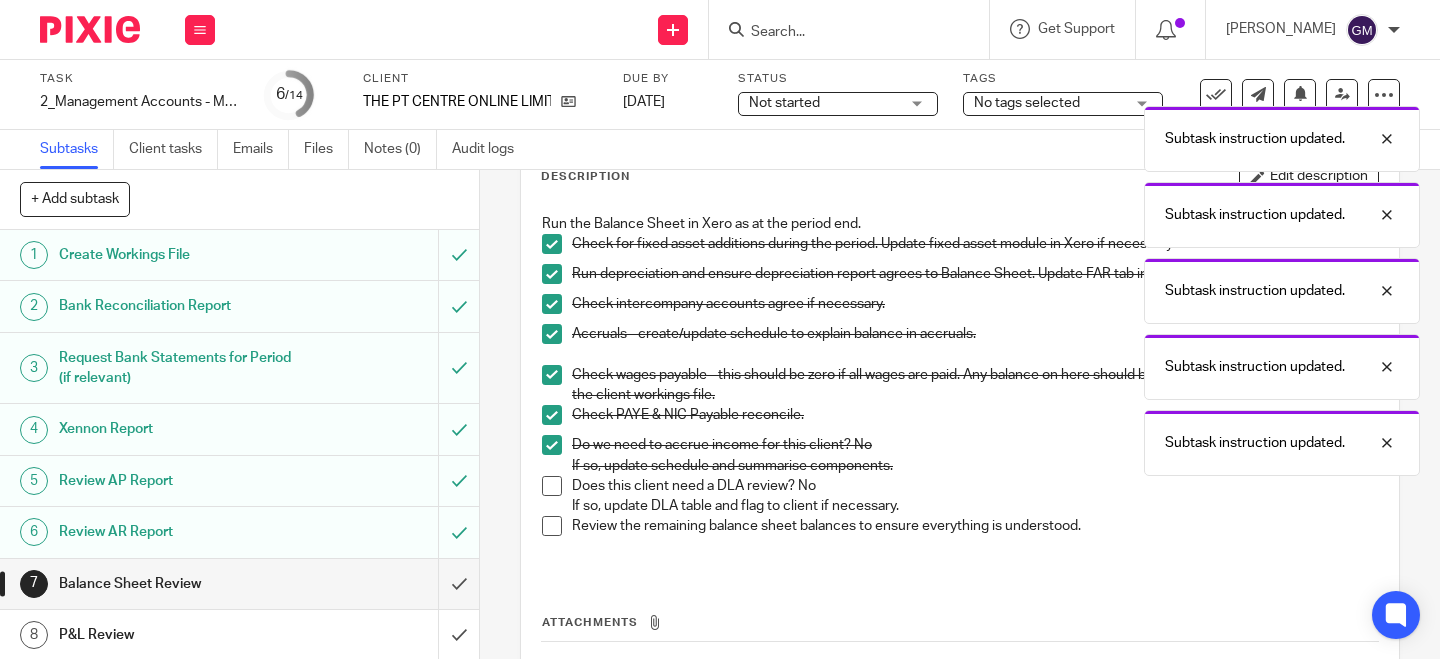 click at bounding box center [552, 486] 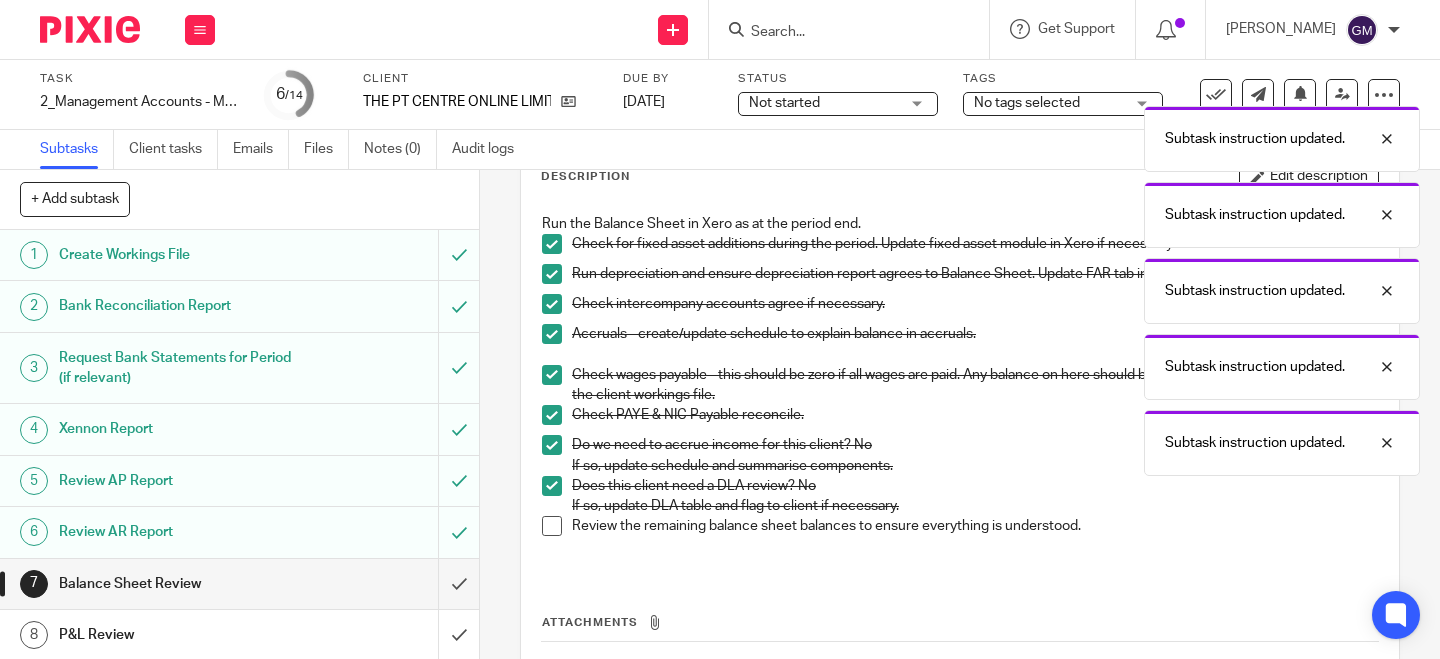 click at bounding box center [552, 526] 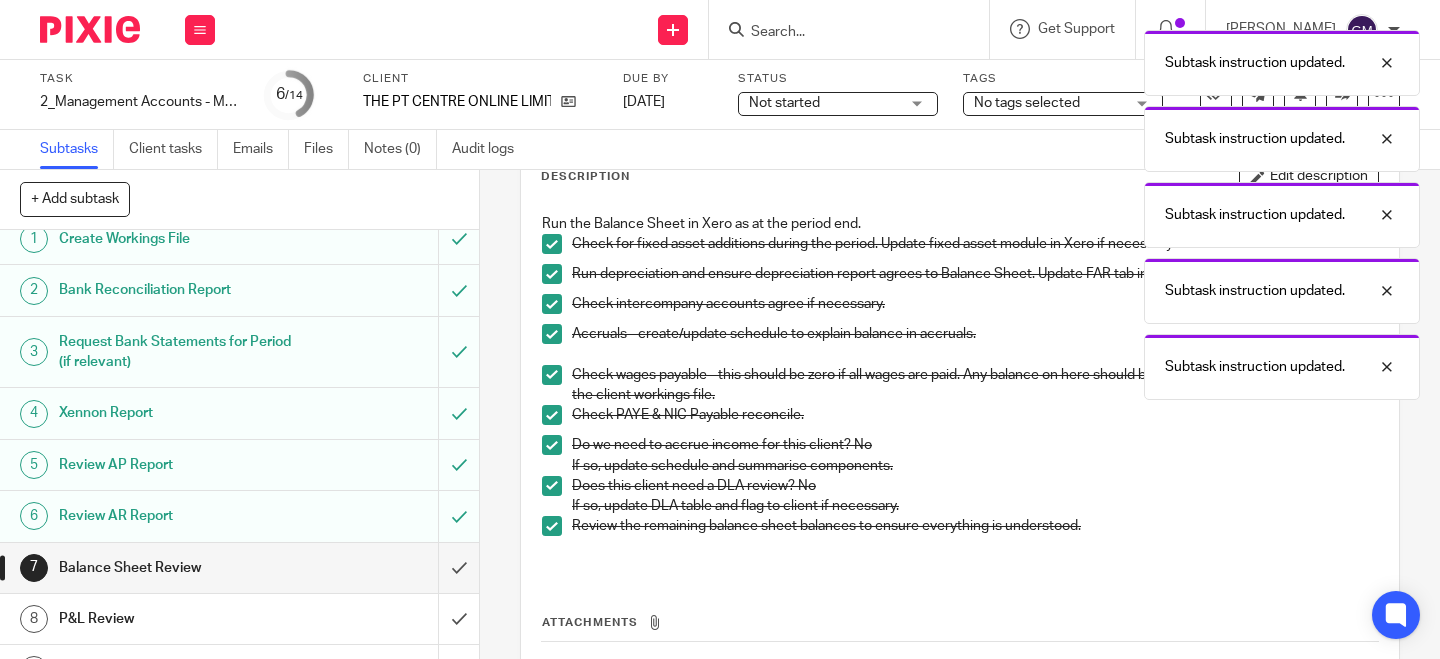 scroll, scrollTop: 39, scrollLeft: 0, axis: vertical 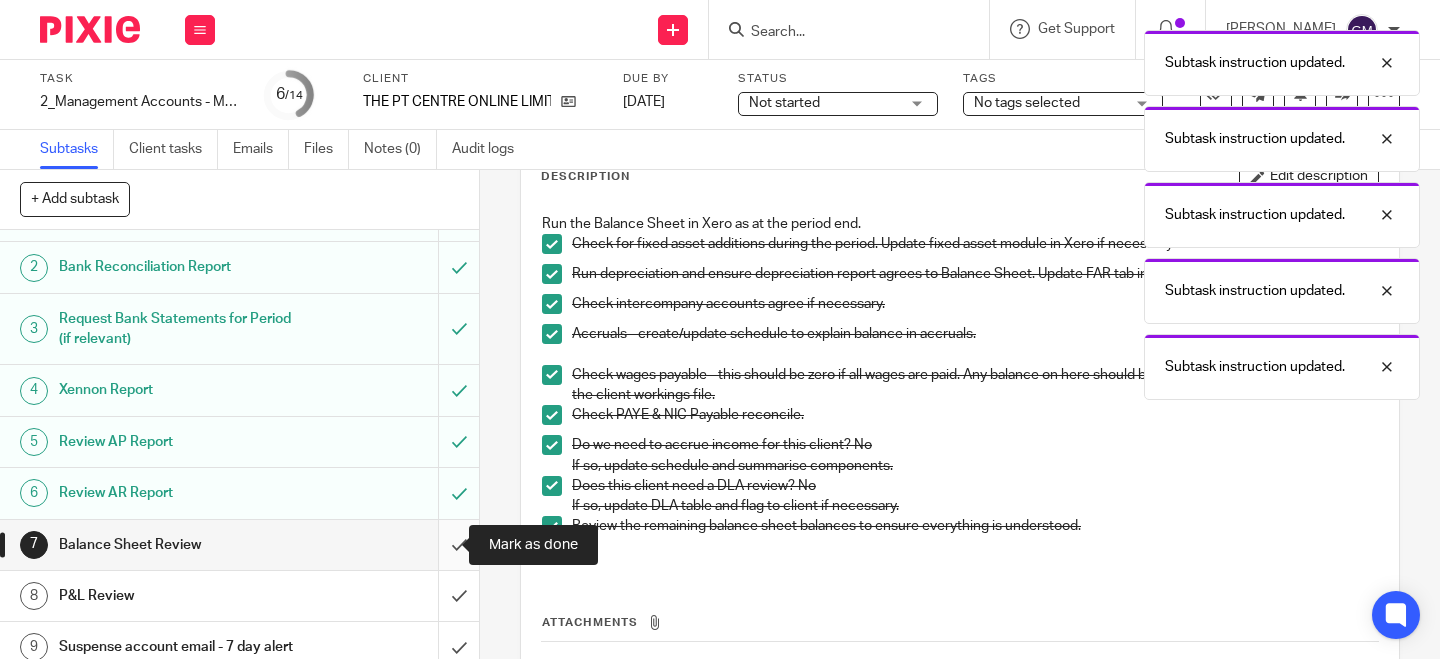 drag, startPoint x: 432, startPoint y: 541, endPoint x: 418, endPoint y: 538, distance: 14.3178215 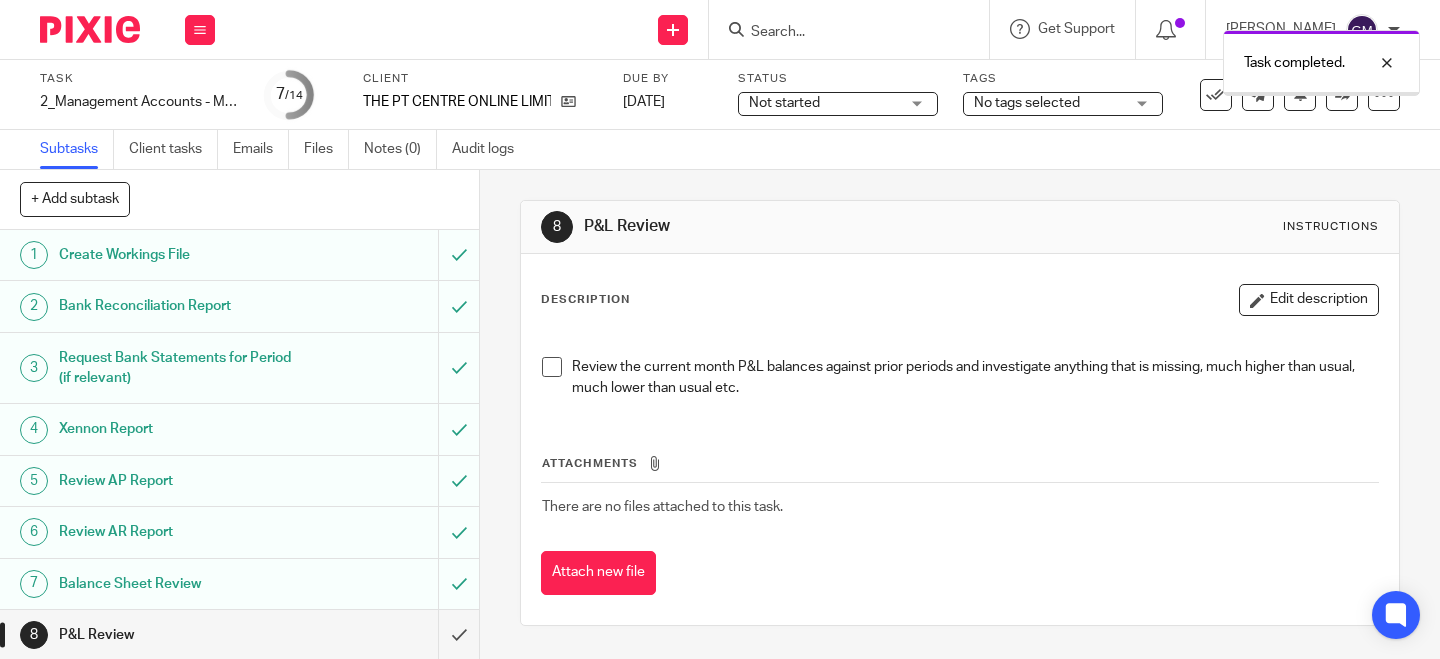 scroll, scrollTop: 0, scrollLeft: 0, axis: both 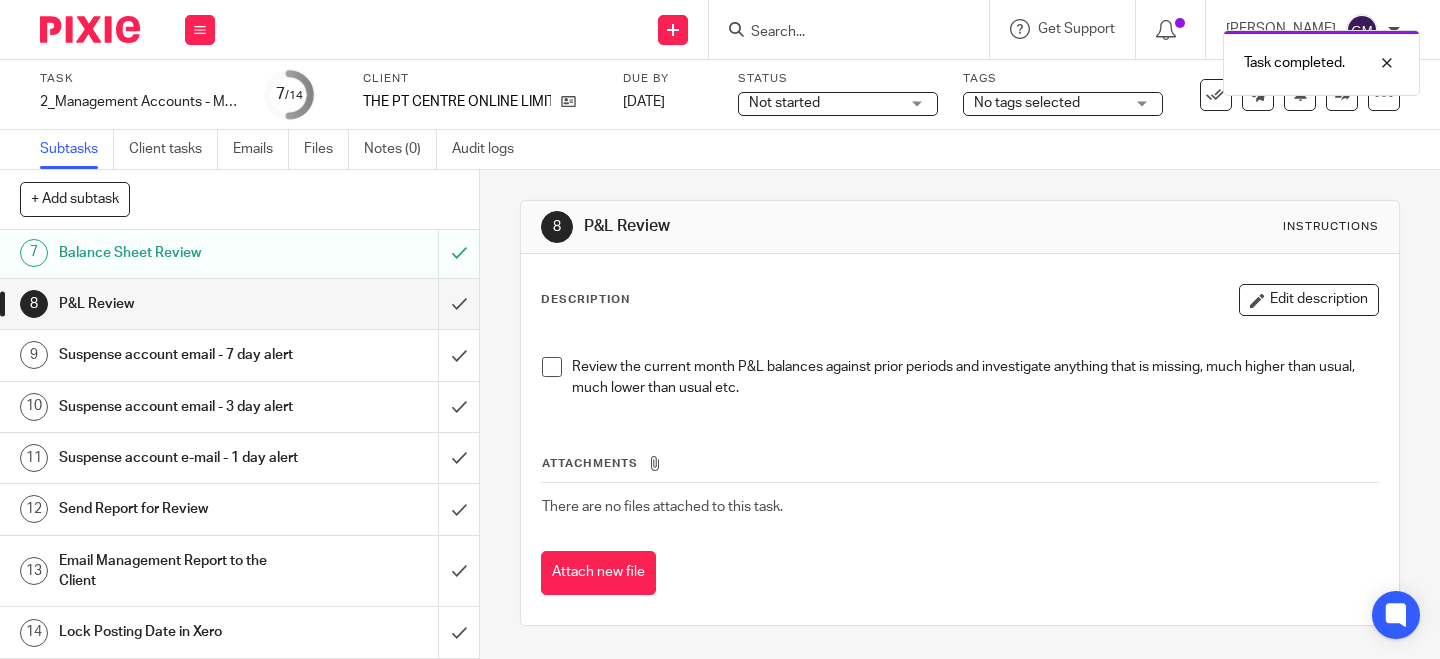 click at bounding box center (552, 367) 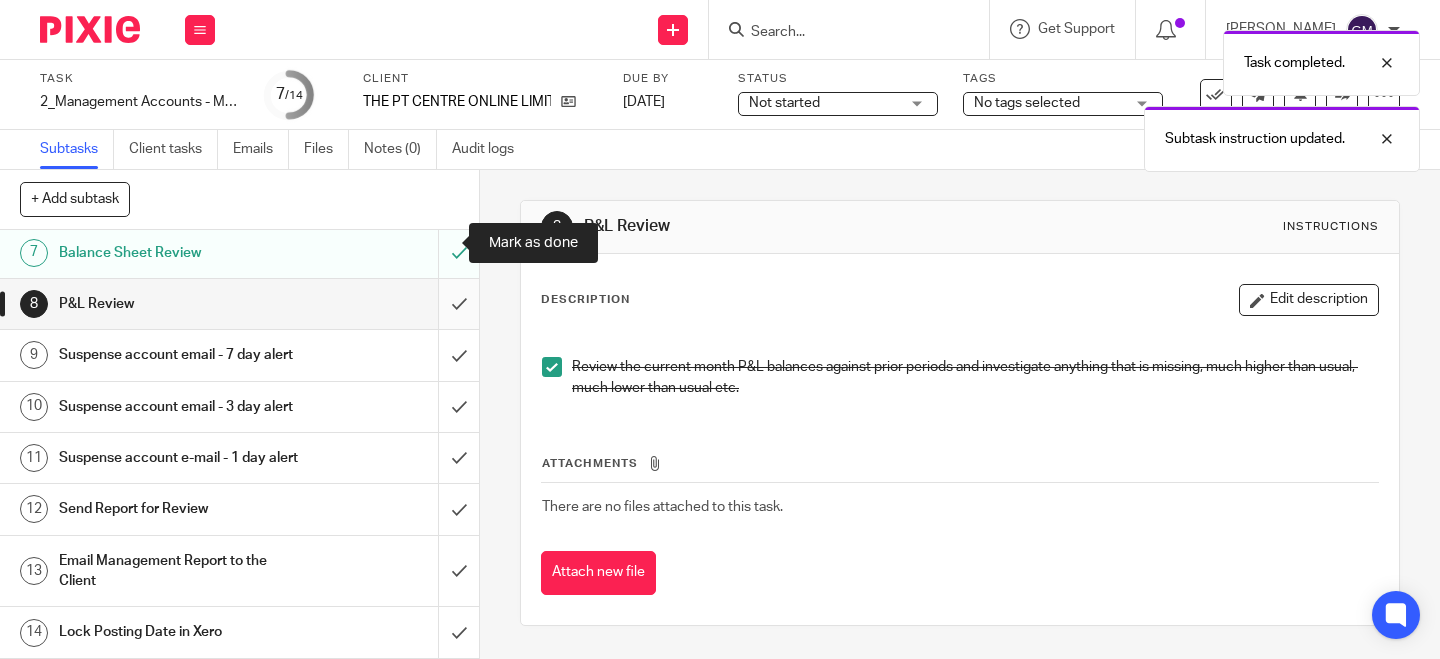 click at bounding box center (239, 304) 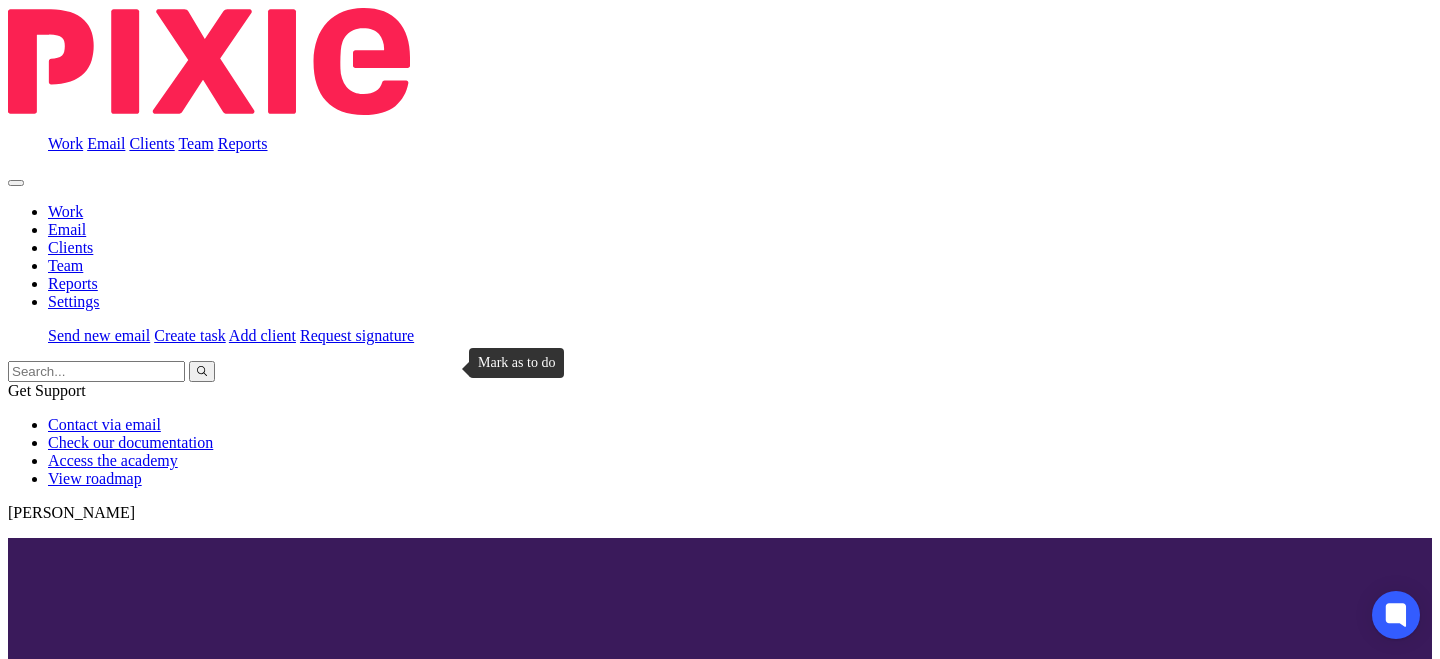 scroll, scrollTop: 0, scrollLeft: 0, axis: both 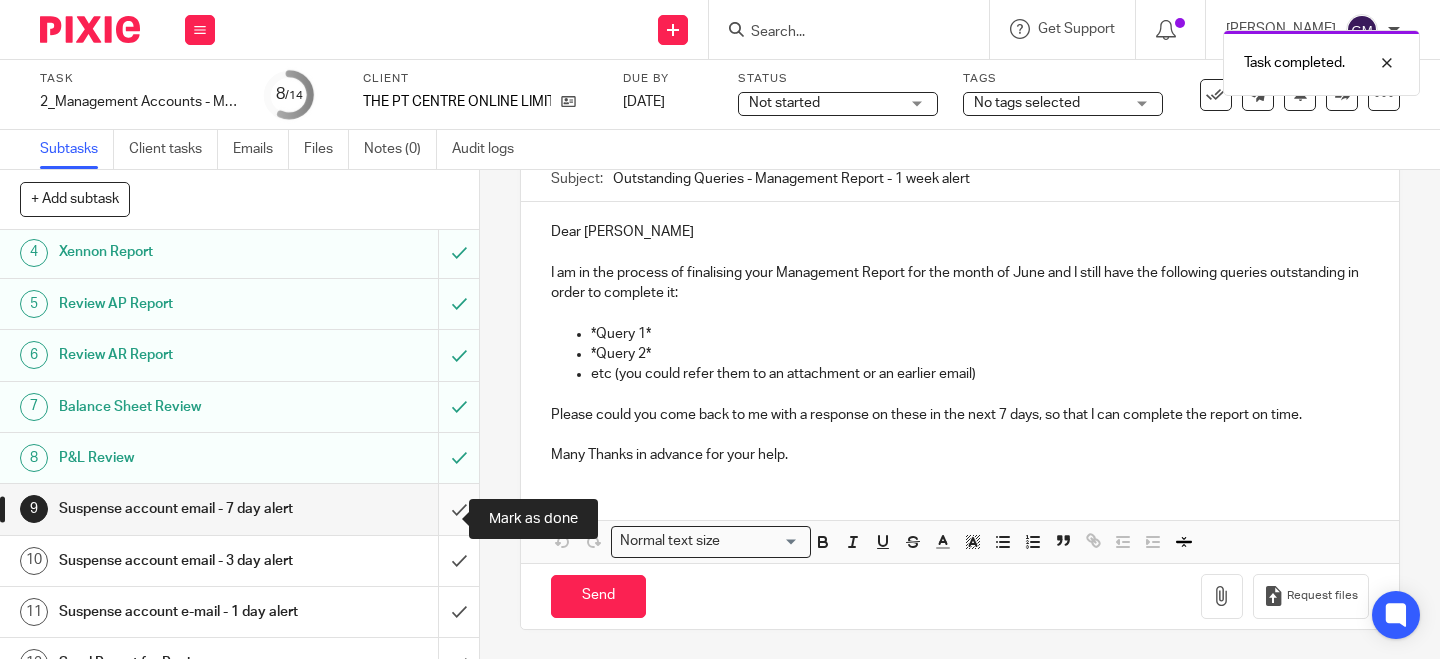 click at bounding box center [239, 509] 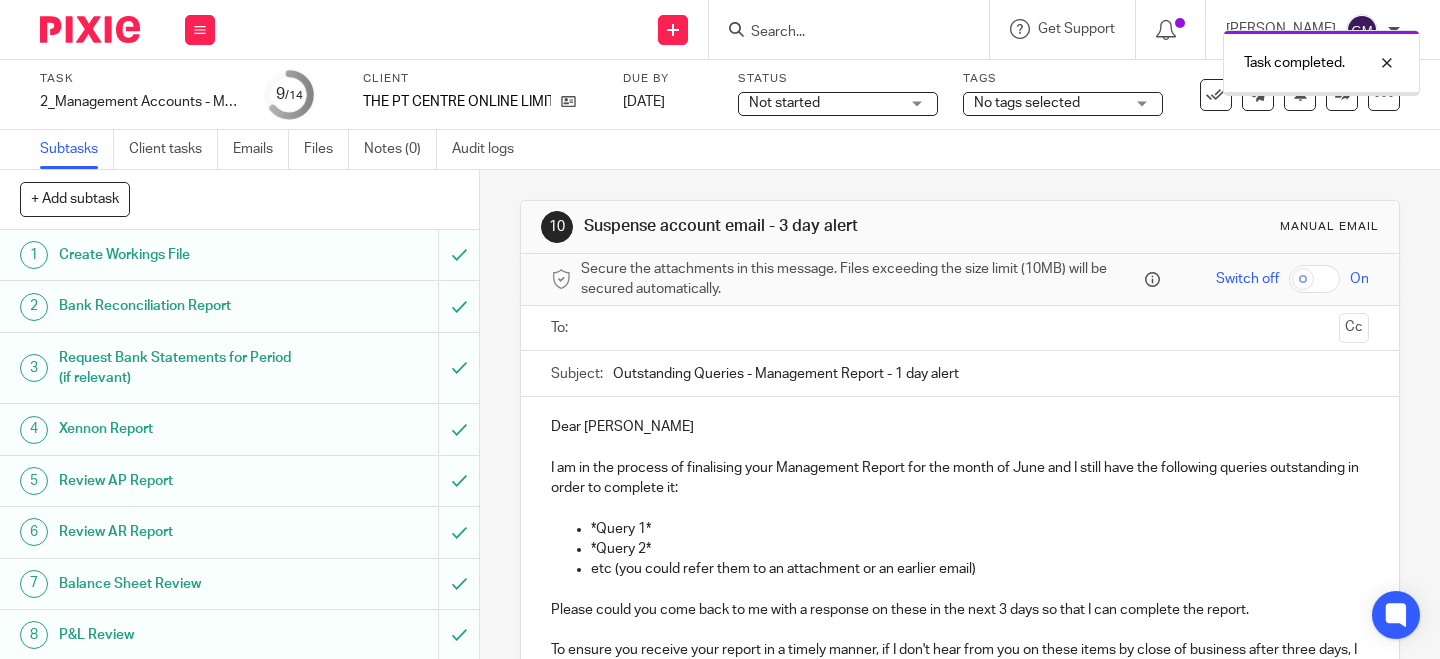 scroll, scrollTop: 0, scrollLeft: 0, axis: both 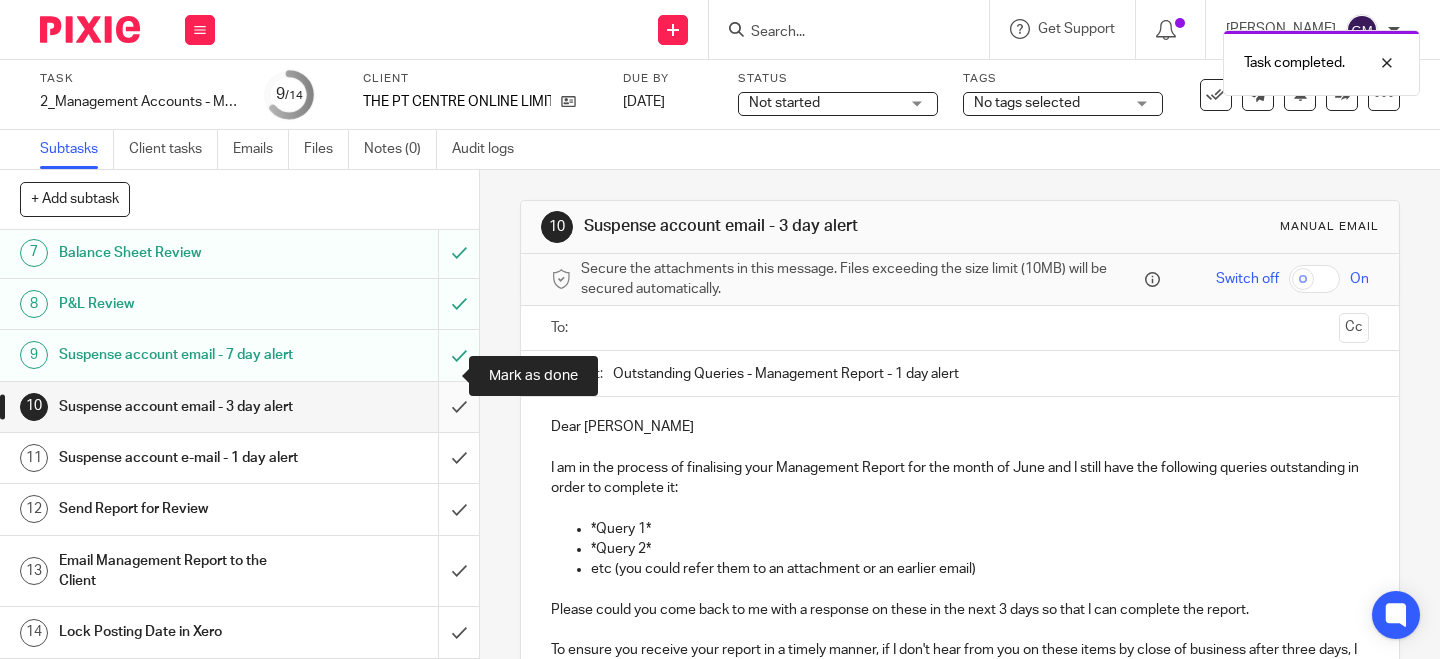 click at bounding box center [239, 407] 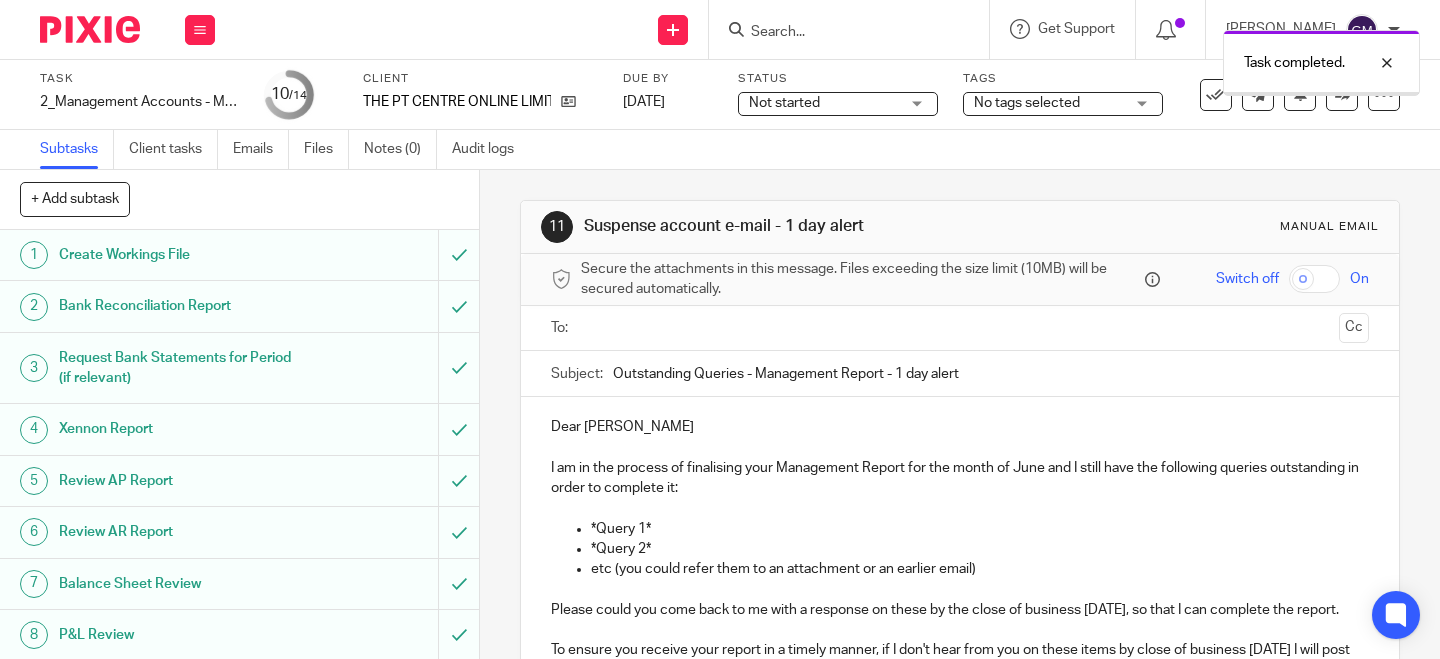 scroll, scrollTop: 0, scrollLeft: 0, axis: both 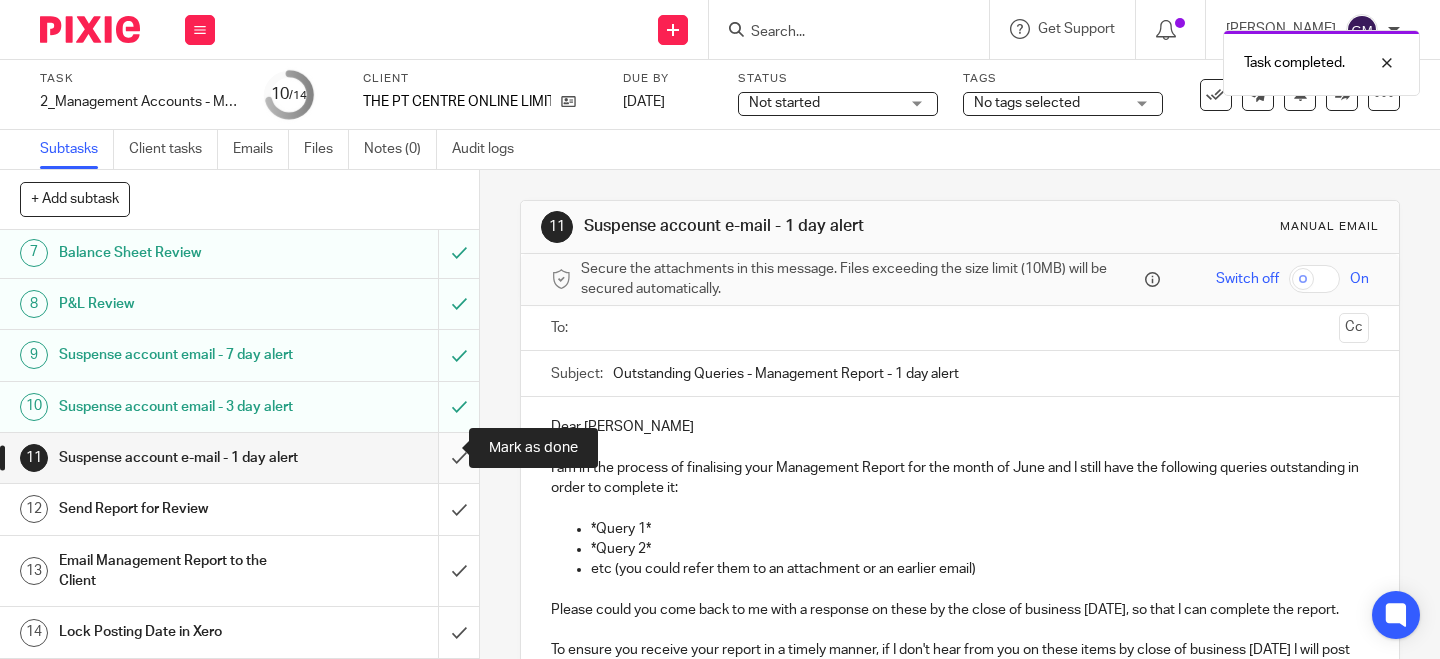click at bounding box center (239, 458) 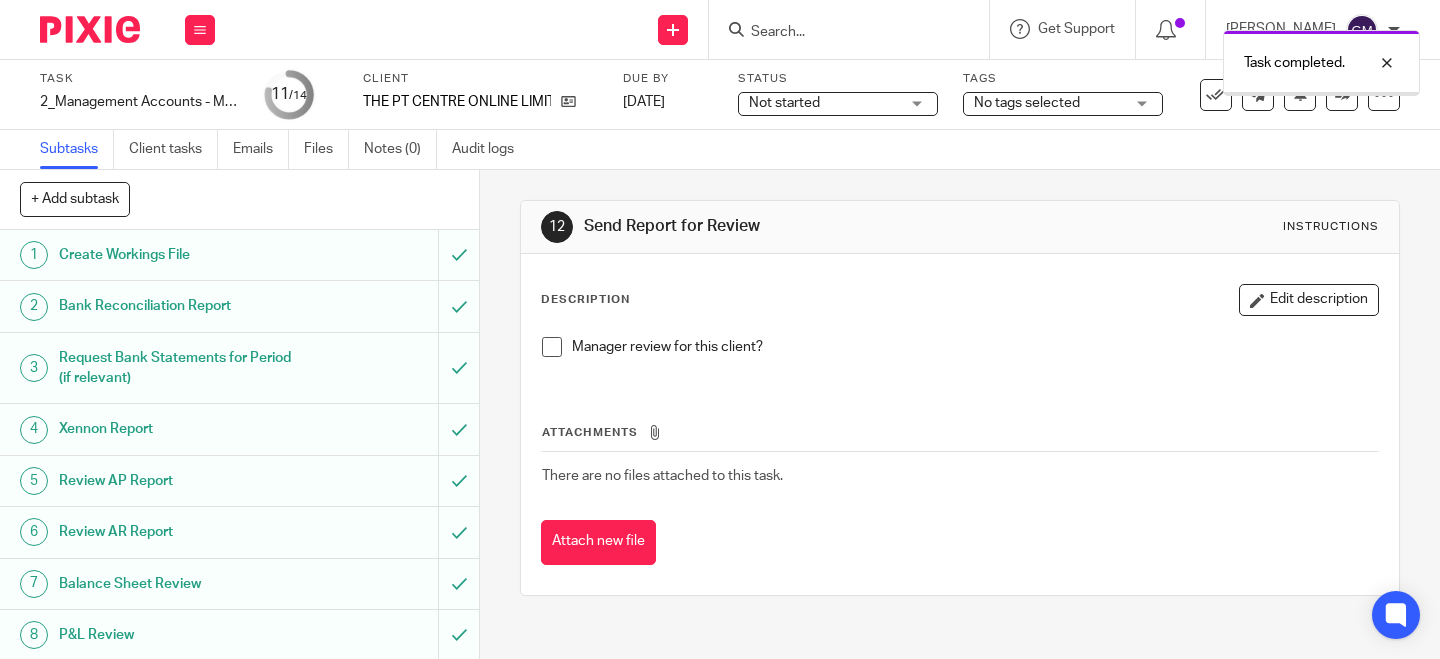 scroll, scrollTop: 0, scrollLeft: 0, axis: both 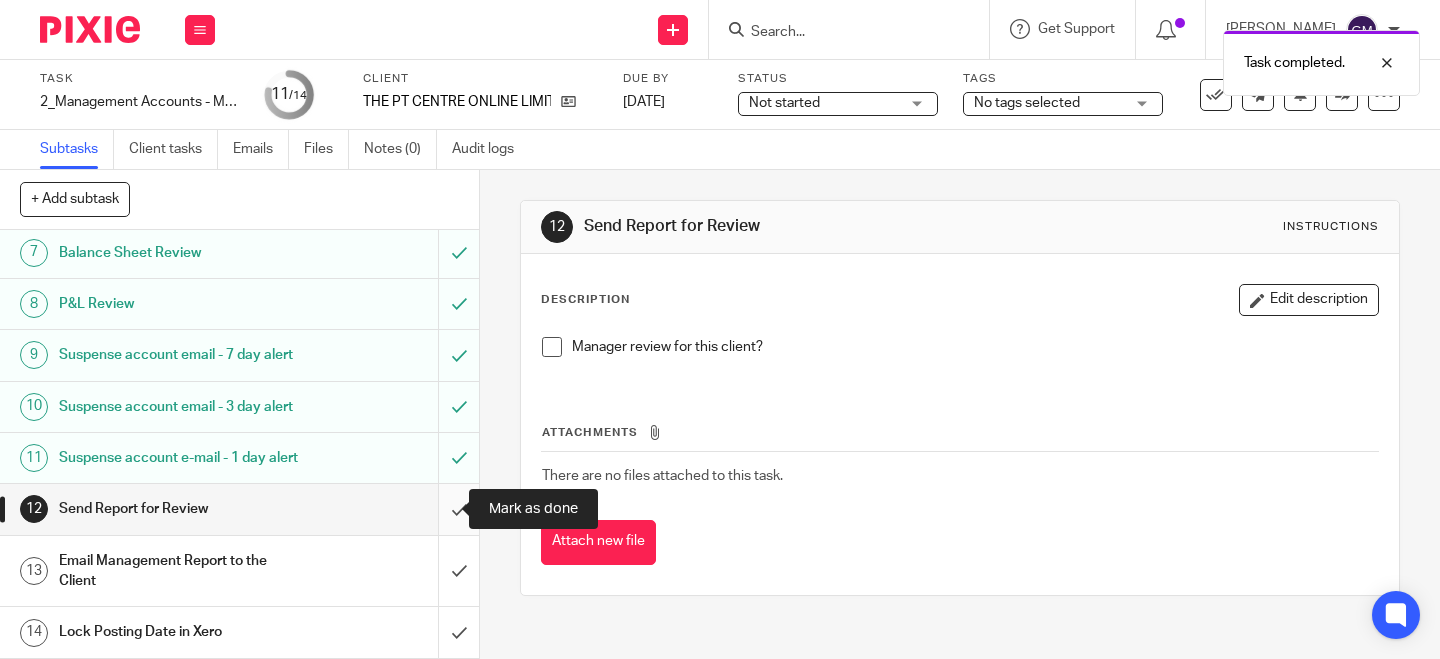click at bounding box center (239, 509) 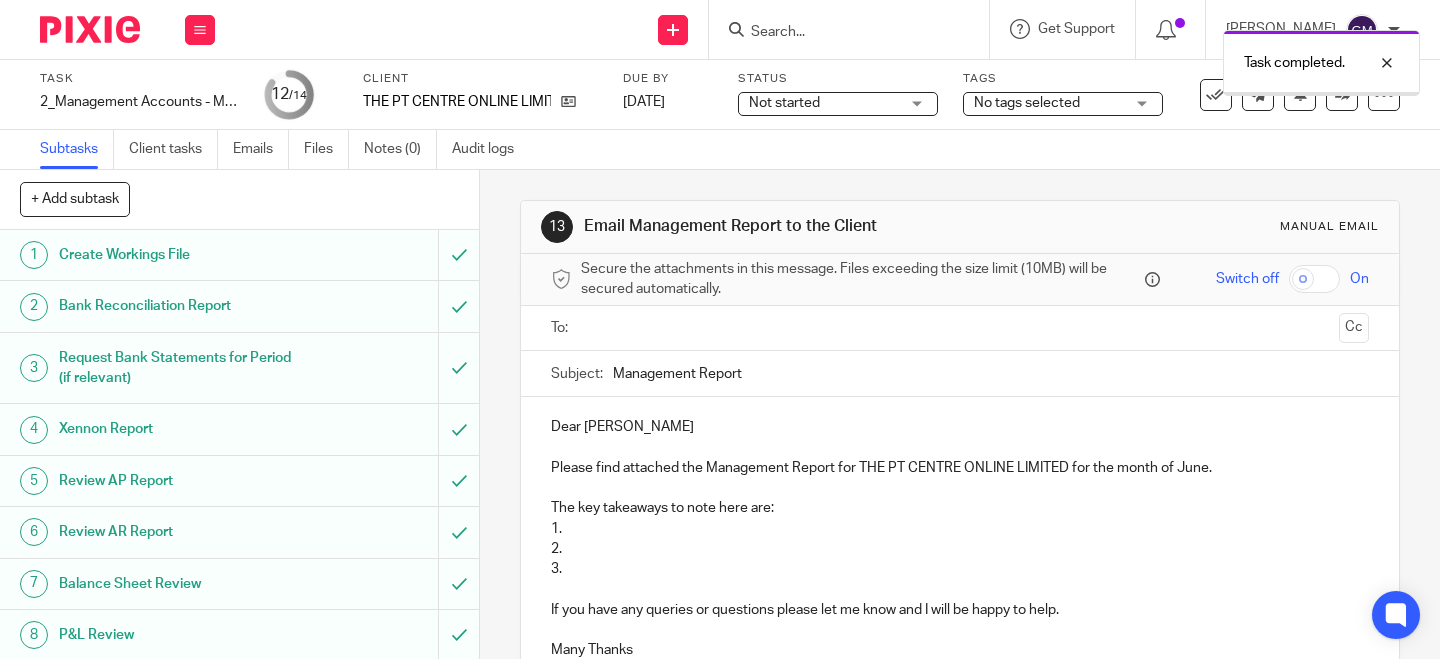 scroll, scrollTop: 0, scrollLeft: 0, axis: both 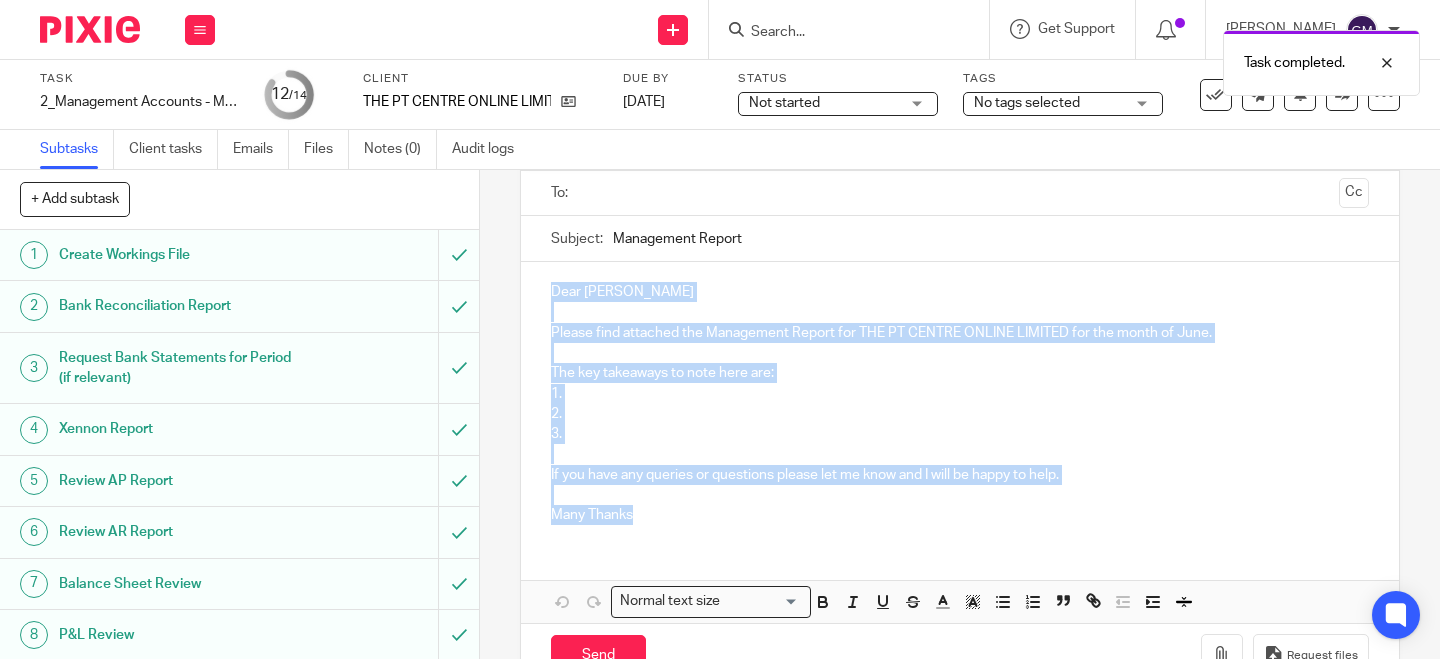 drag, startPoint x: 544, startPoint y: 290, endPoint x: 663, endPoint y: 508, distance: 248.36465 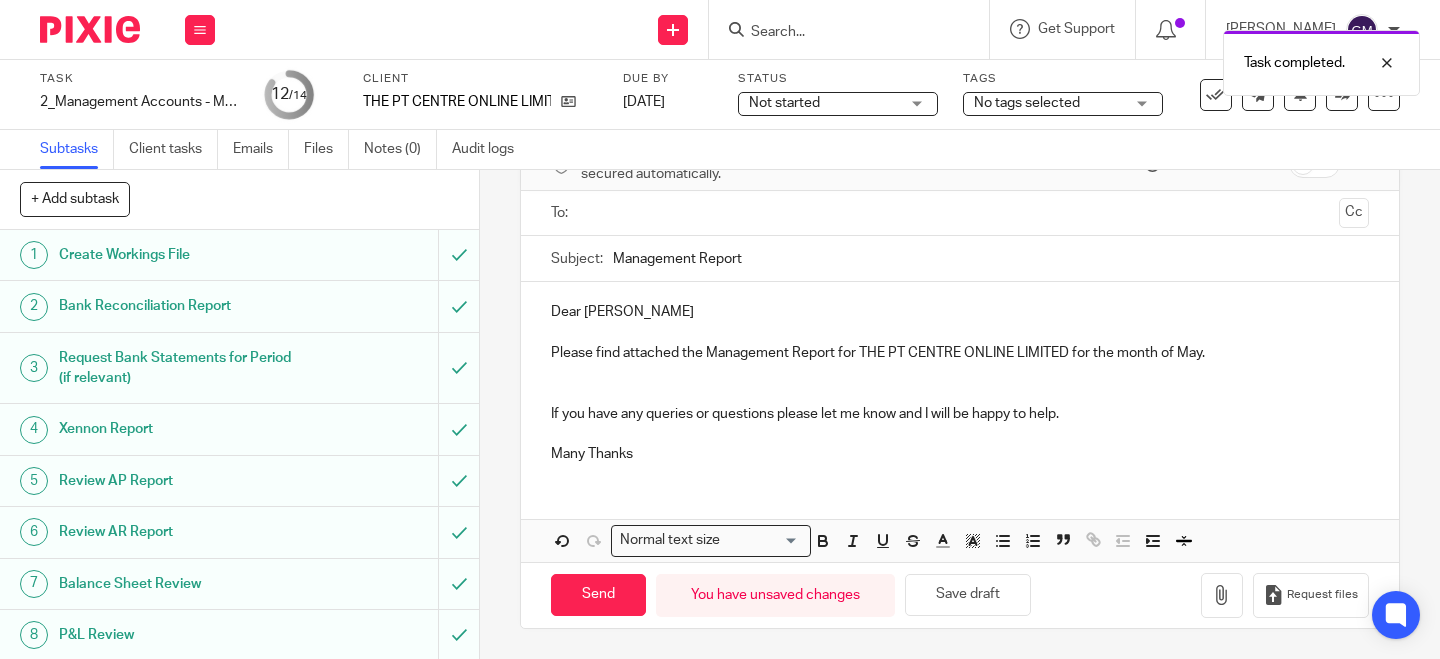 scroll, scrollTop: 114, scrollLeft: 0, axis: vertical 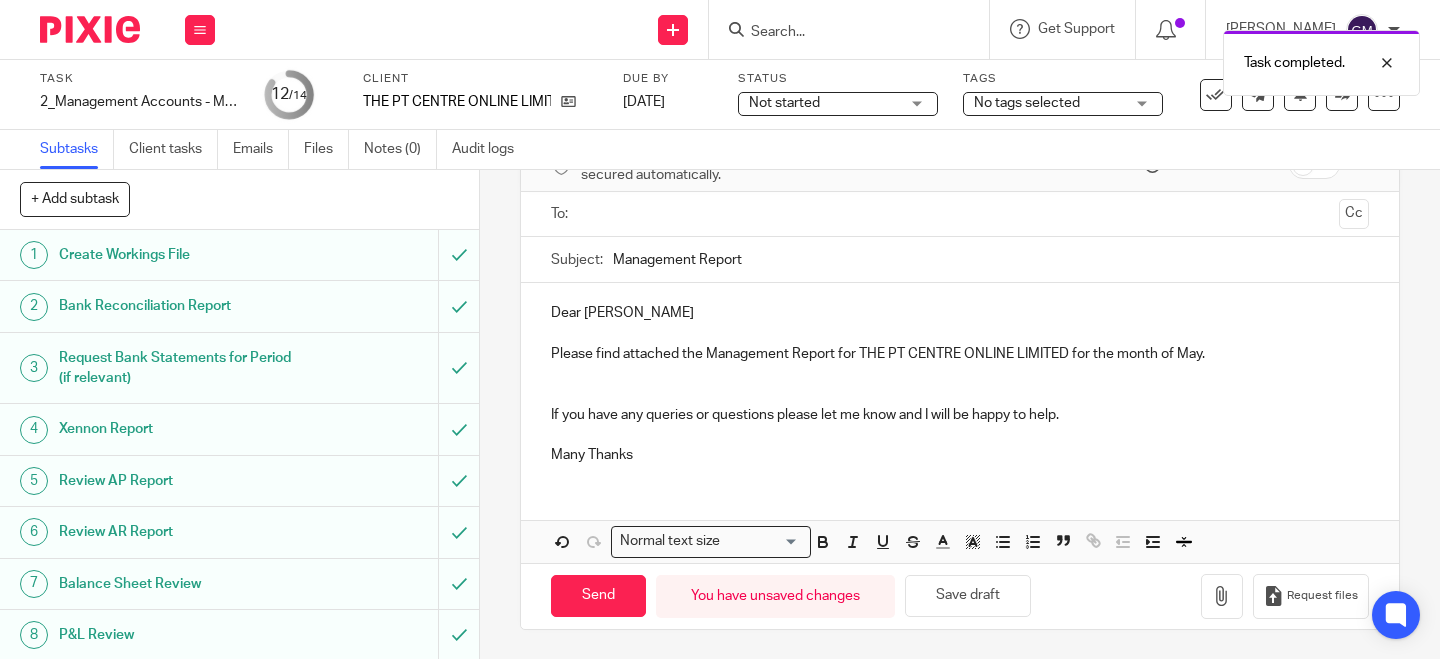 click at bounding box center [960, 394] 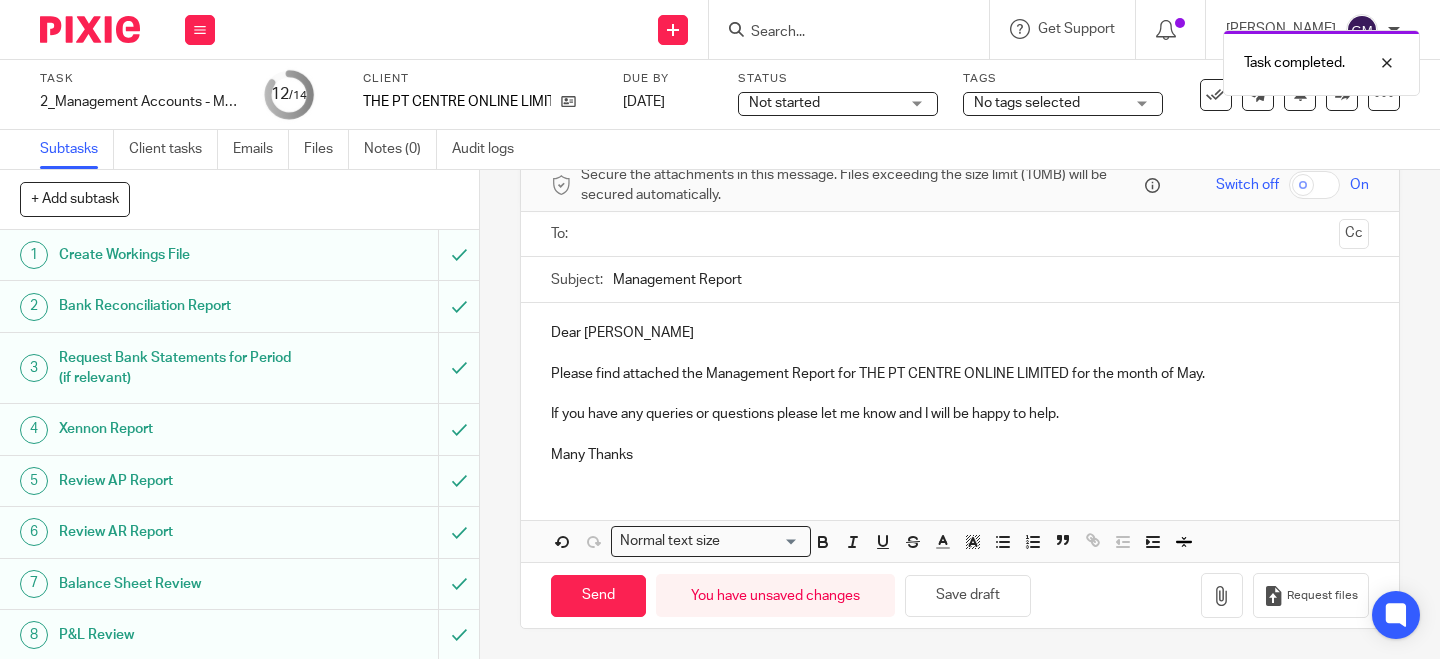 scroll, scrollTop: 94, scrollLeft: 0, axis: vertical 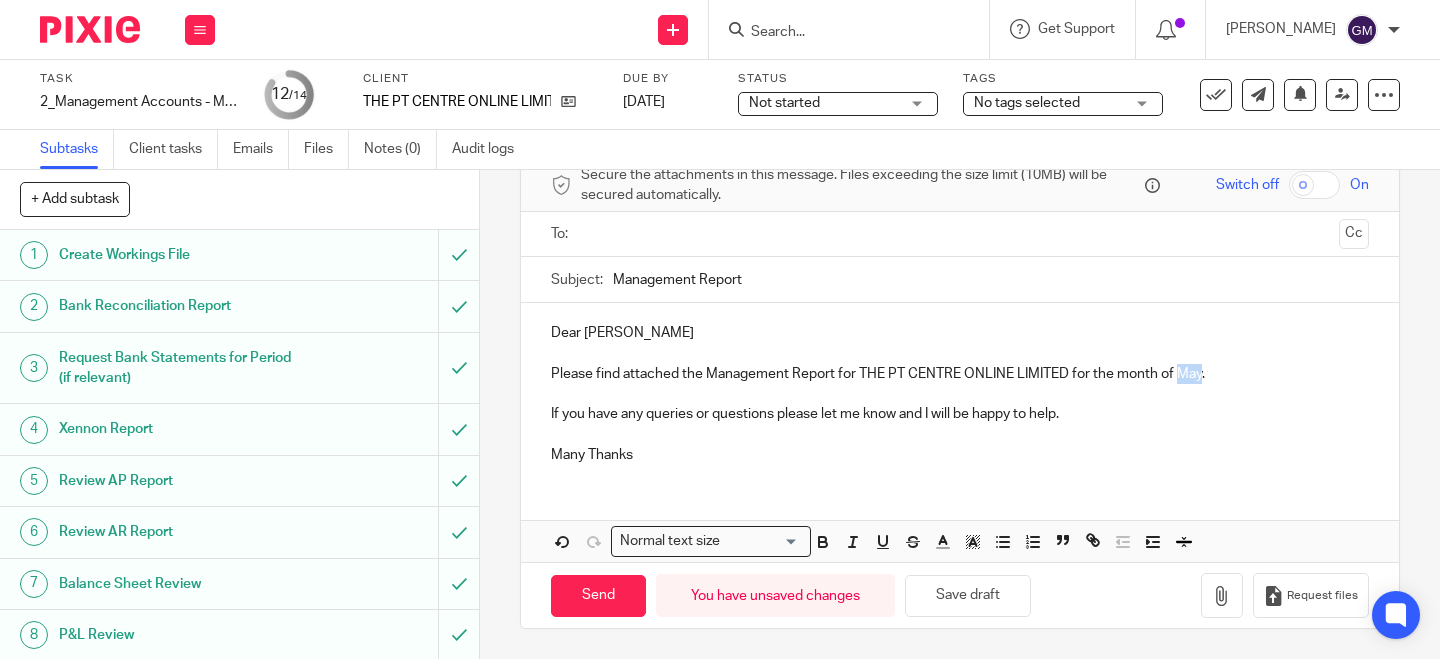 drag, startPoint x: 1173, startPoint y: 376, endPoint x: 1196, endPoint y: 381, distance: 23.537205 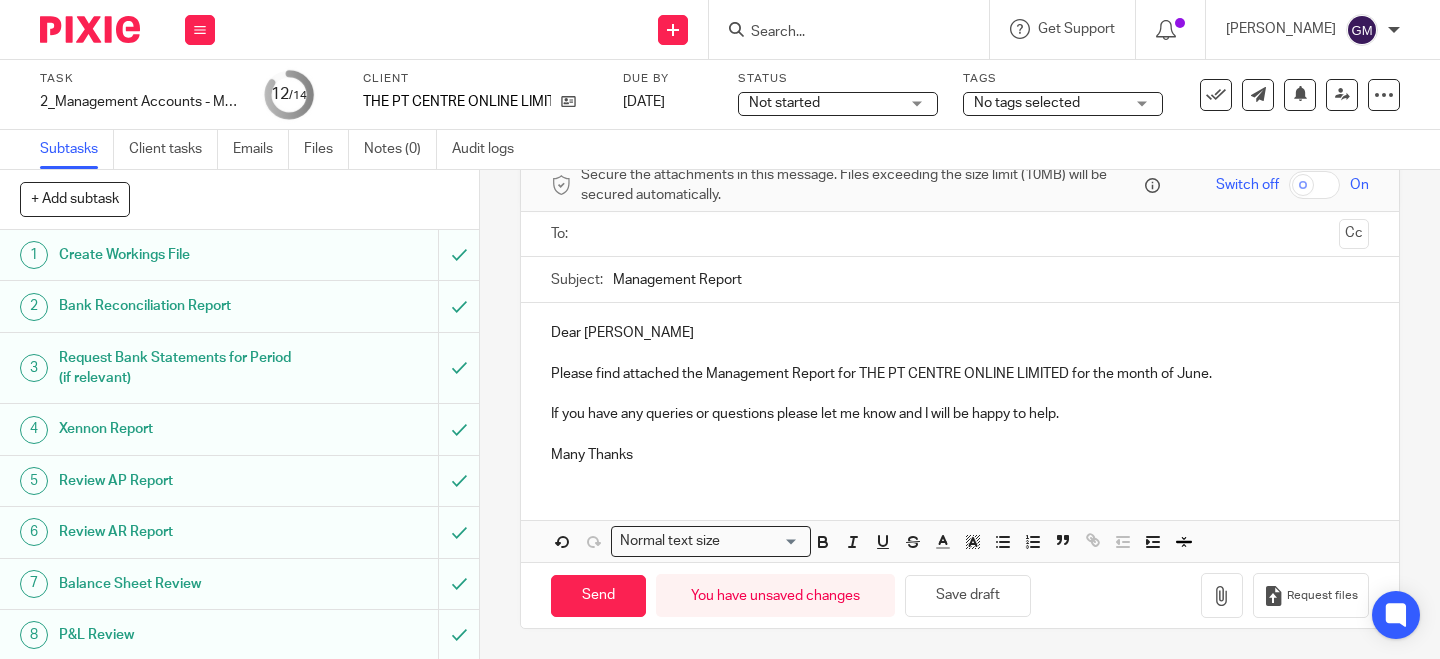 click at bounding box center [961, 234] 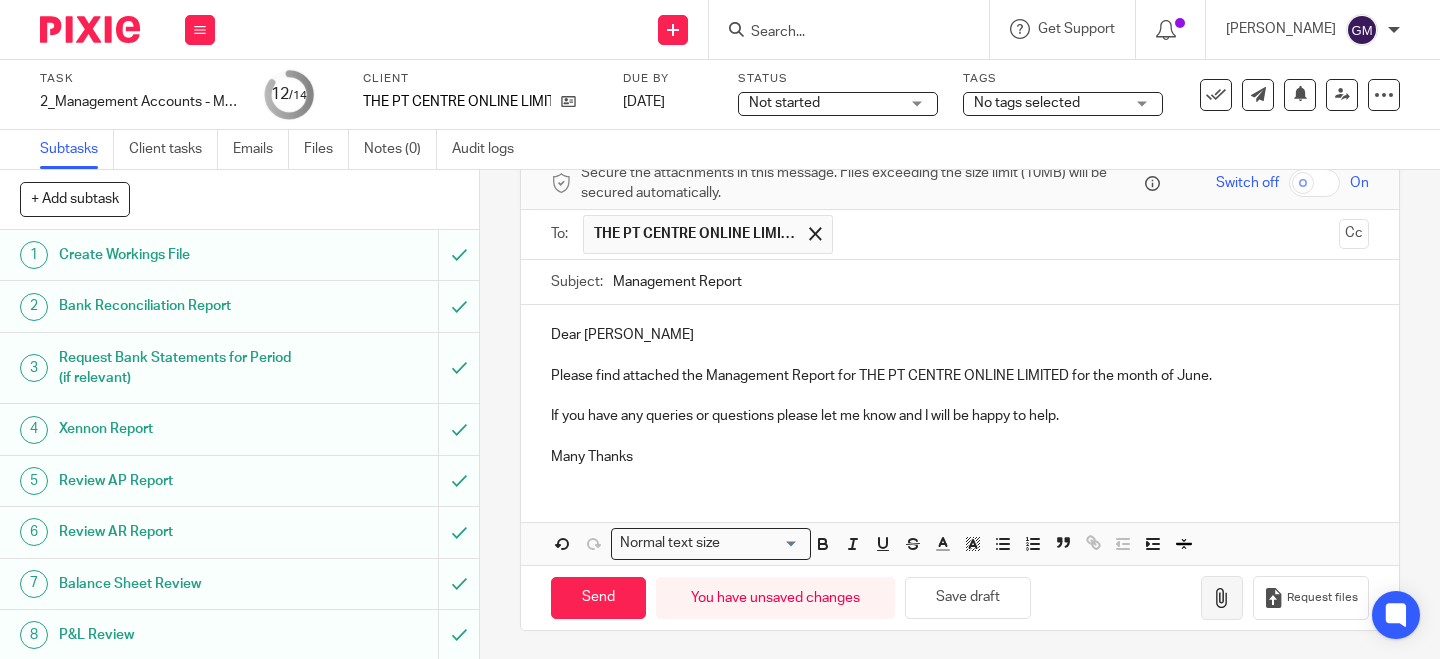 scroll, scrollTop: 97, scrollLeft: 0, axis: vertical 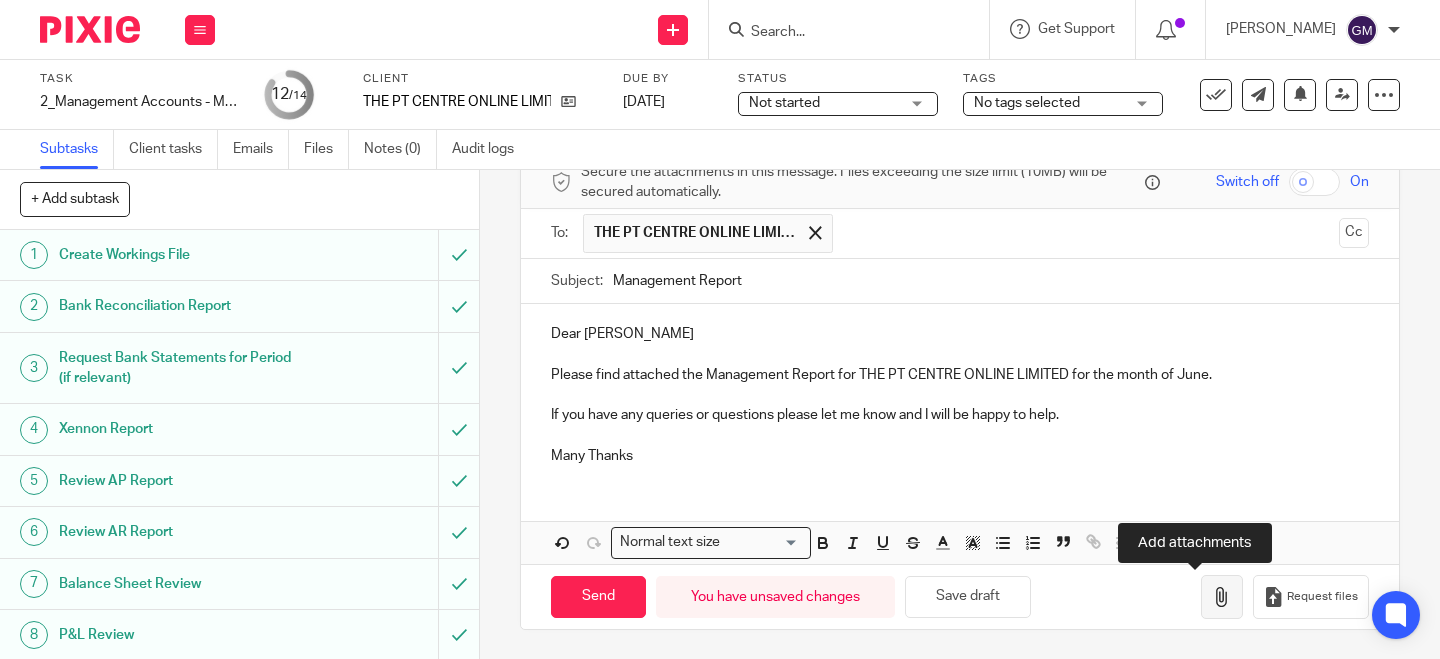 click at bounding box center (1222, 597) 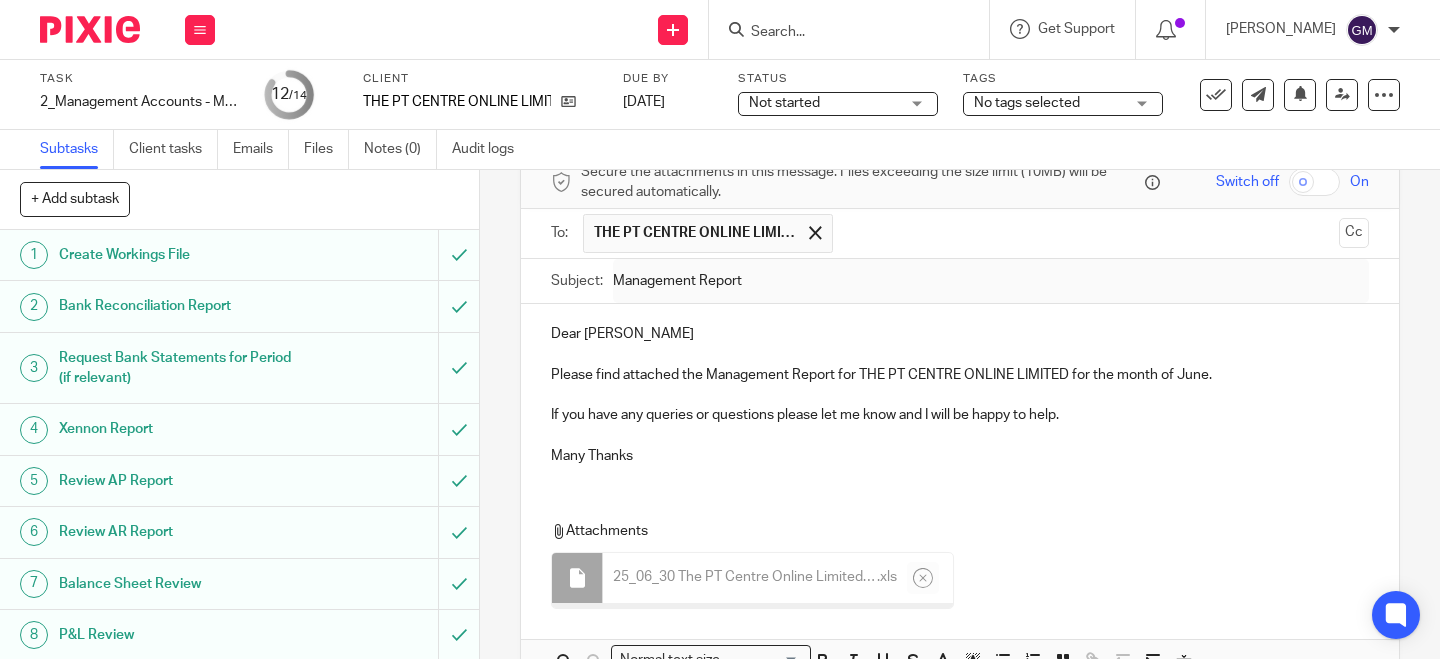 scroll, scrollTop: 392, scrollLeft: 0, axis: vertical 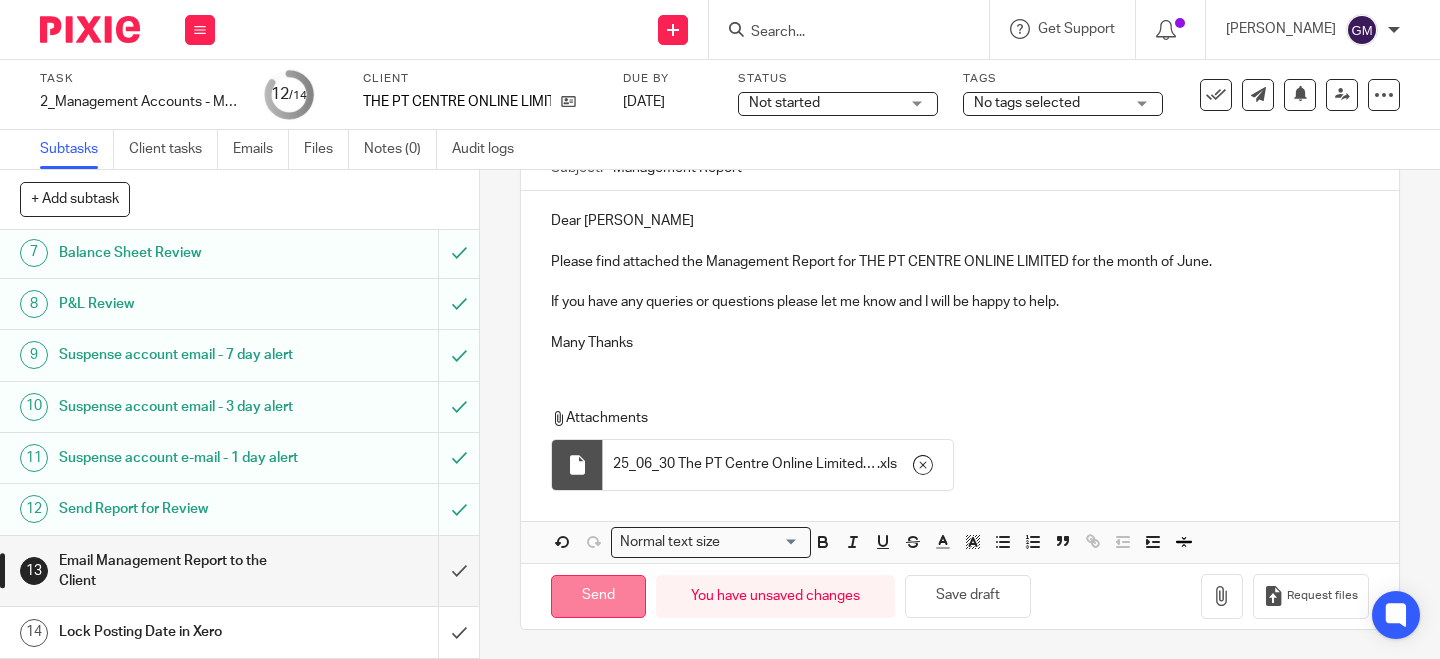 click on "Send" at bounding box center [598, 596] 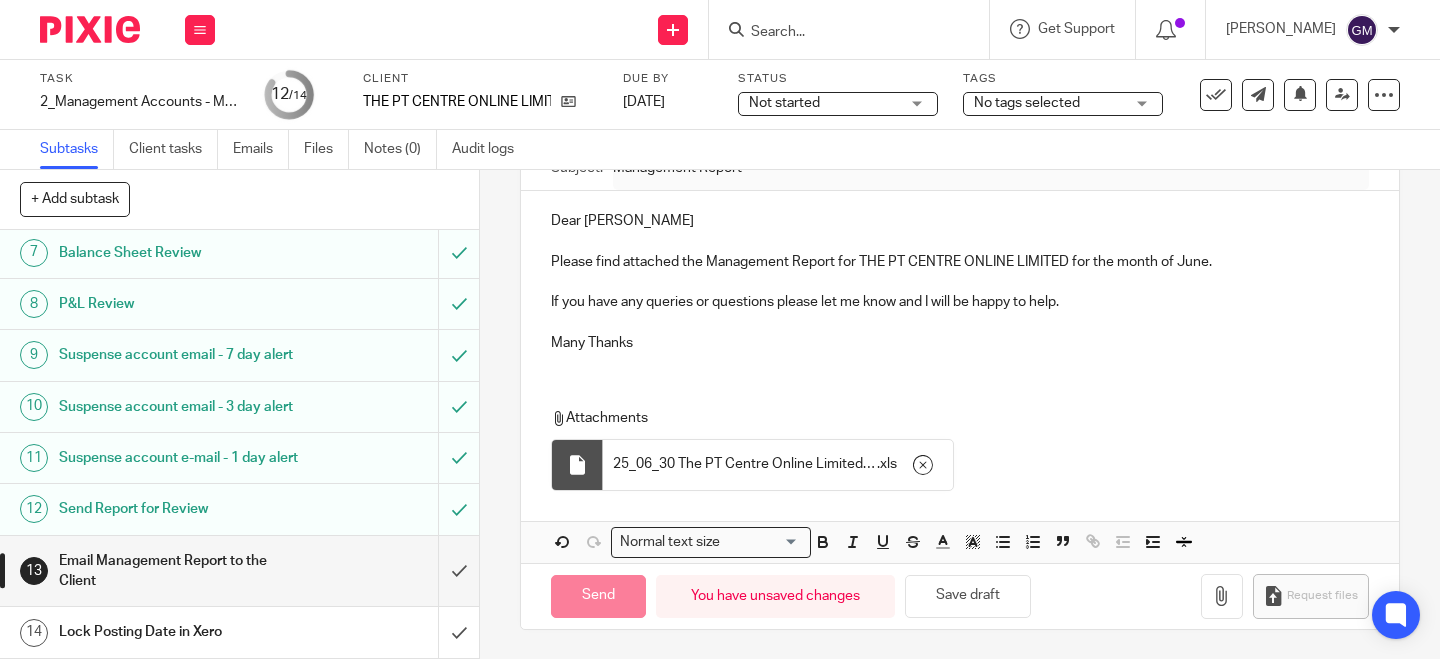 type on "Sent" 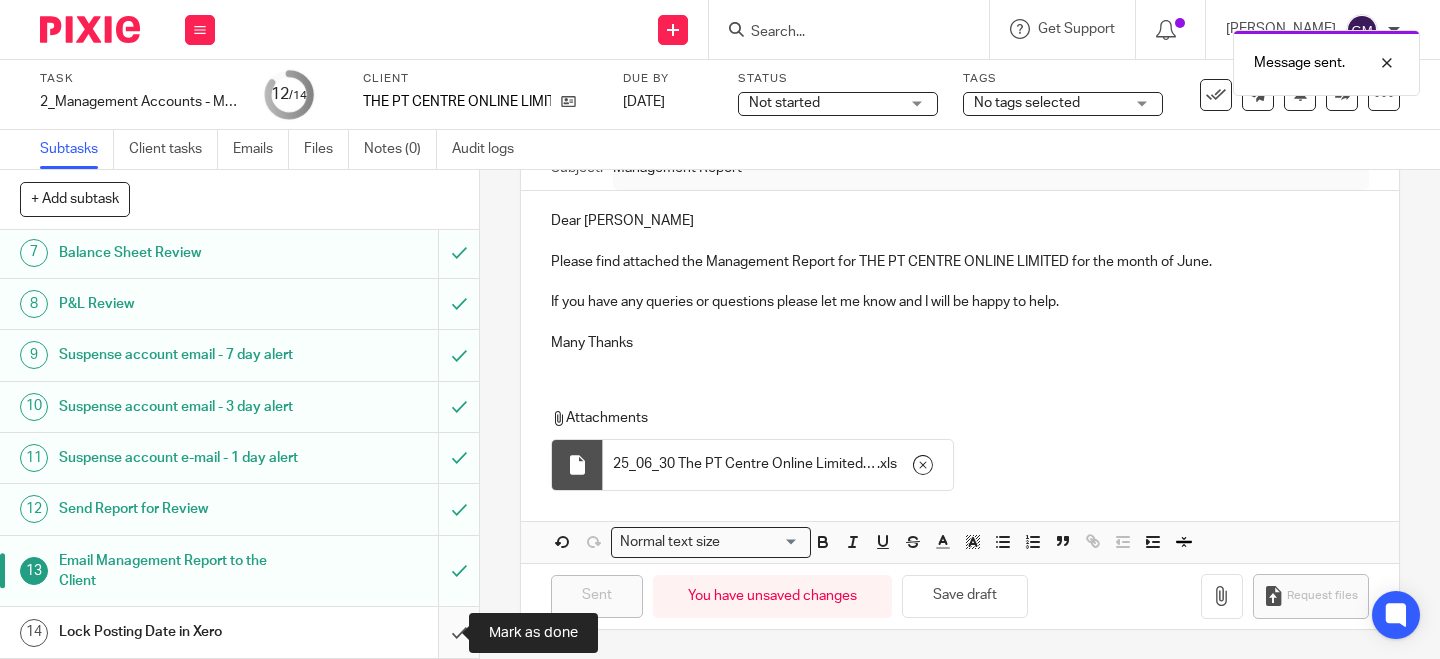 click at bounding box center (239, 632) 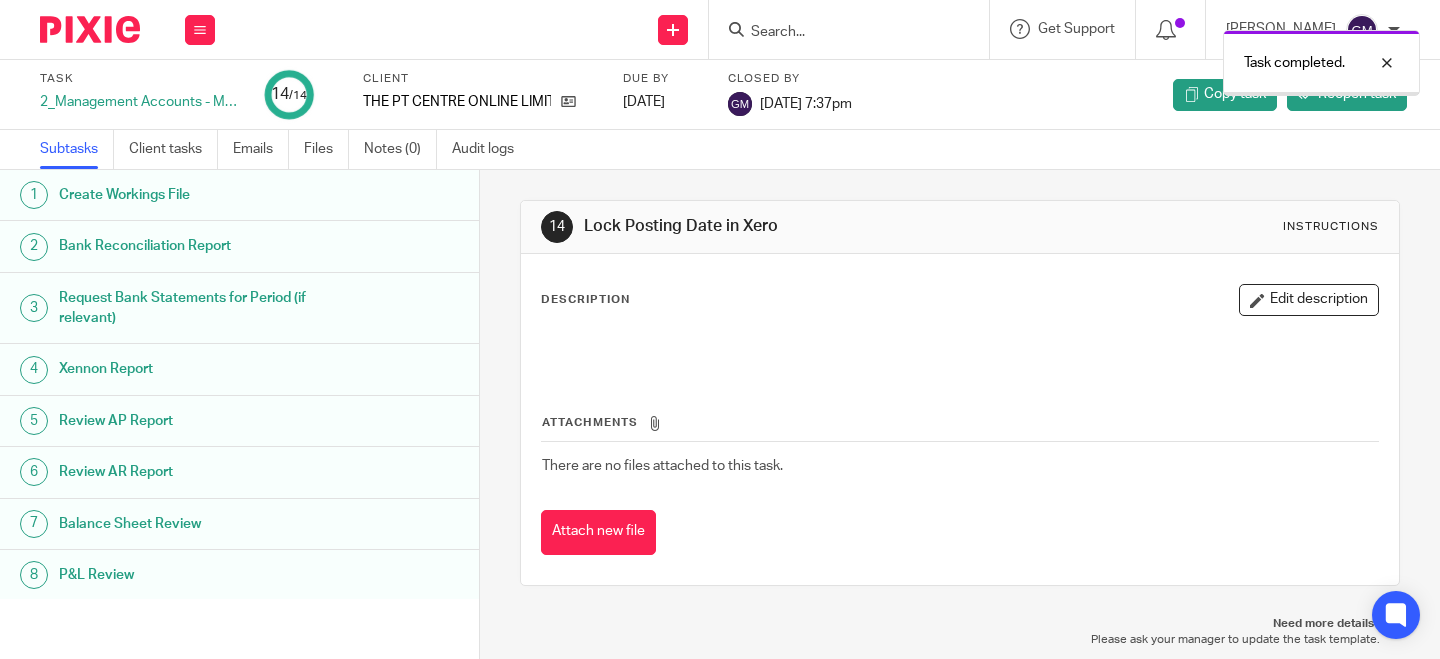 scroll, scrollTop: 0, scrollLeft: 0, axis: both 